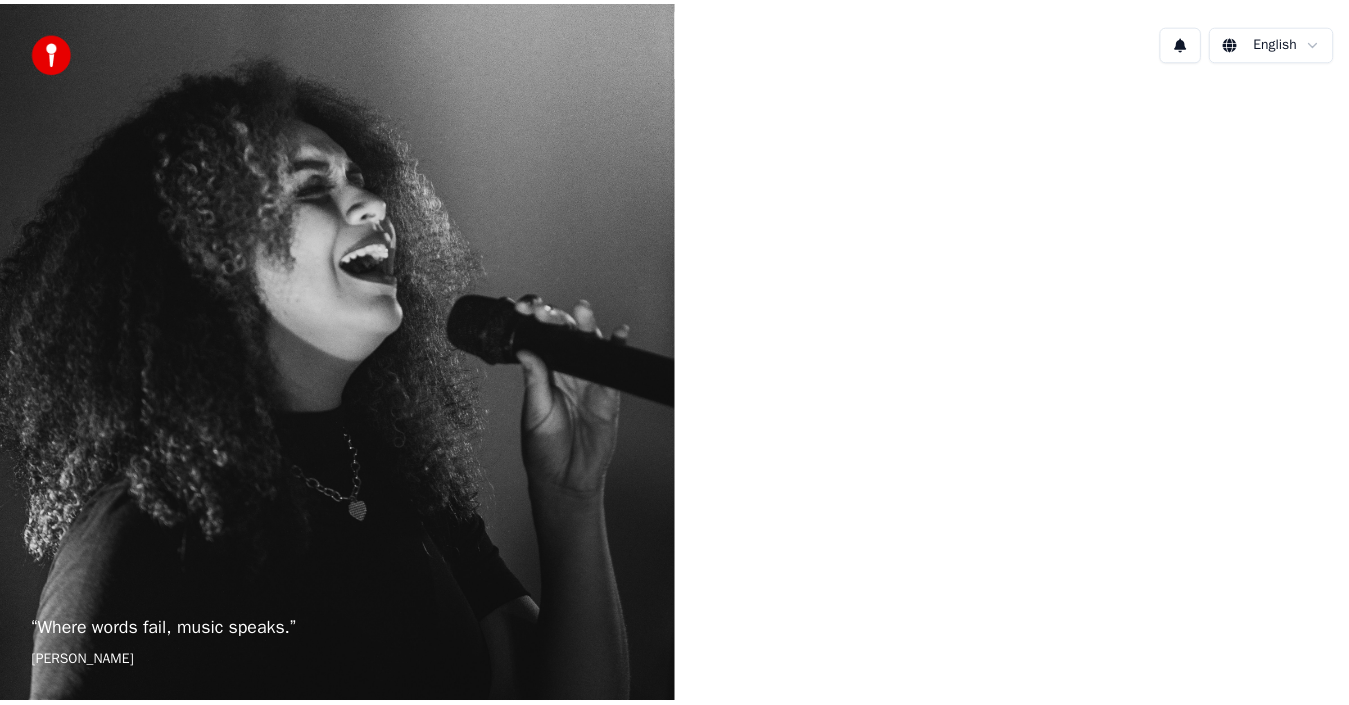 scroll, scrollTop: 0, scrollLeft: 0, axis: both 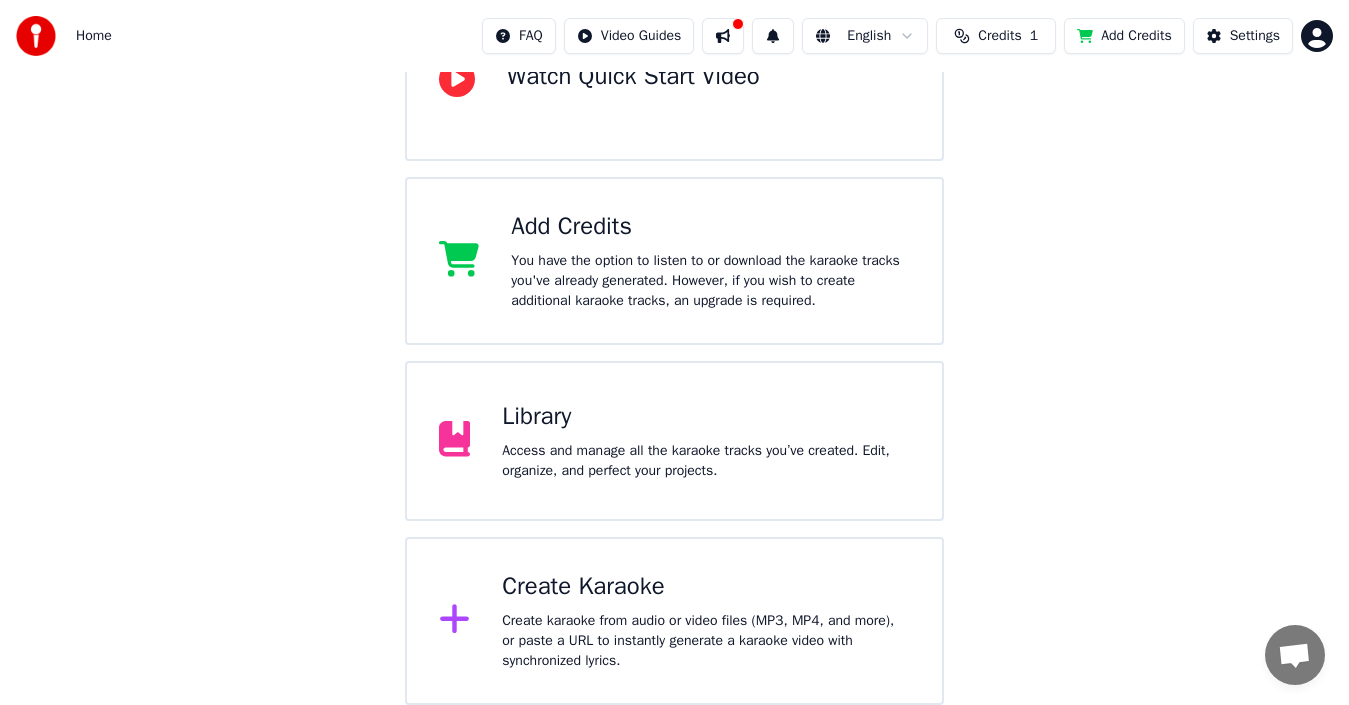 click on "Create Karaoke Create karaoke from audio or video files (MP3, MP4, and more), or paste a URL to instantly generate a karaoke video with synchronized lyrics." at bounding box center (706, 621) 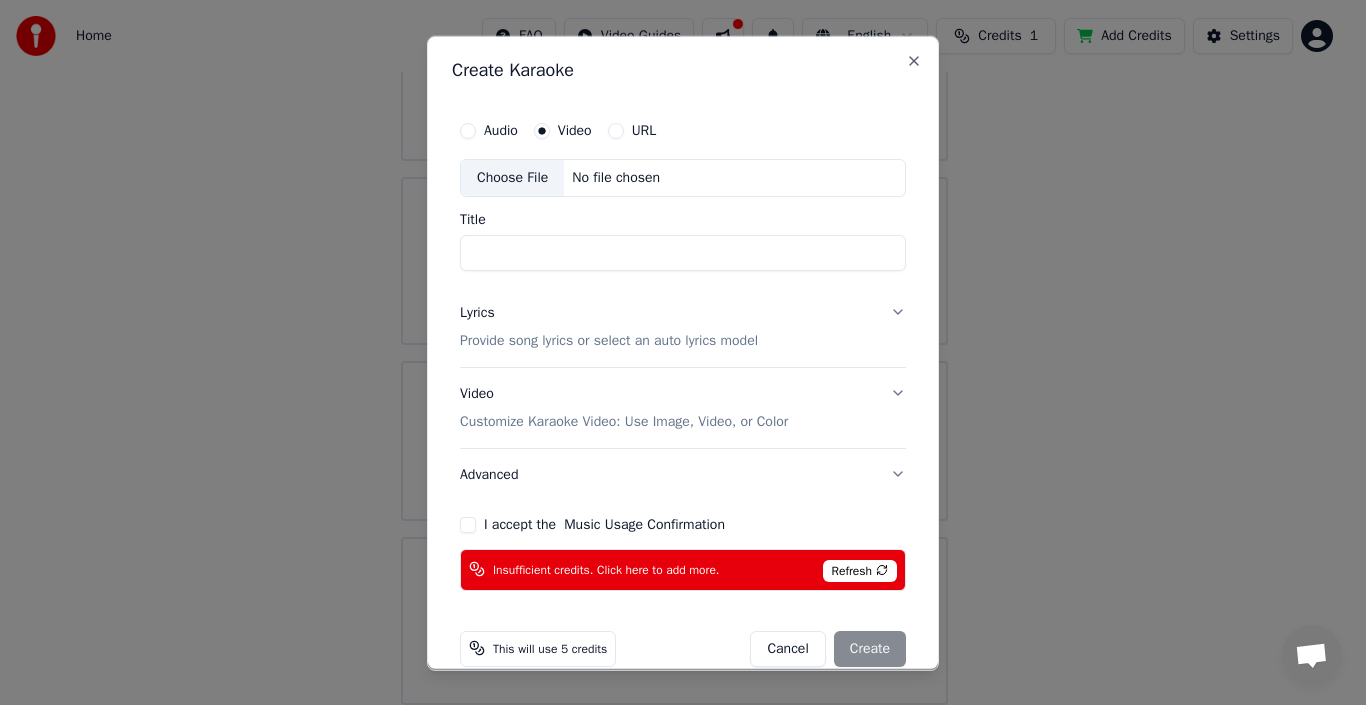 click on "Choose File" at bounding box center [512, 177] 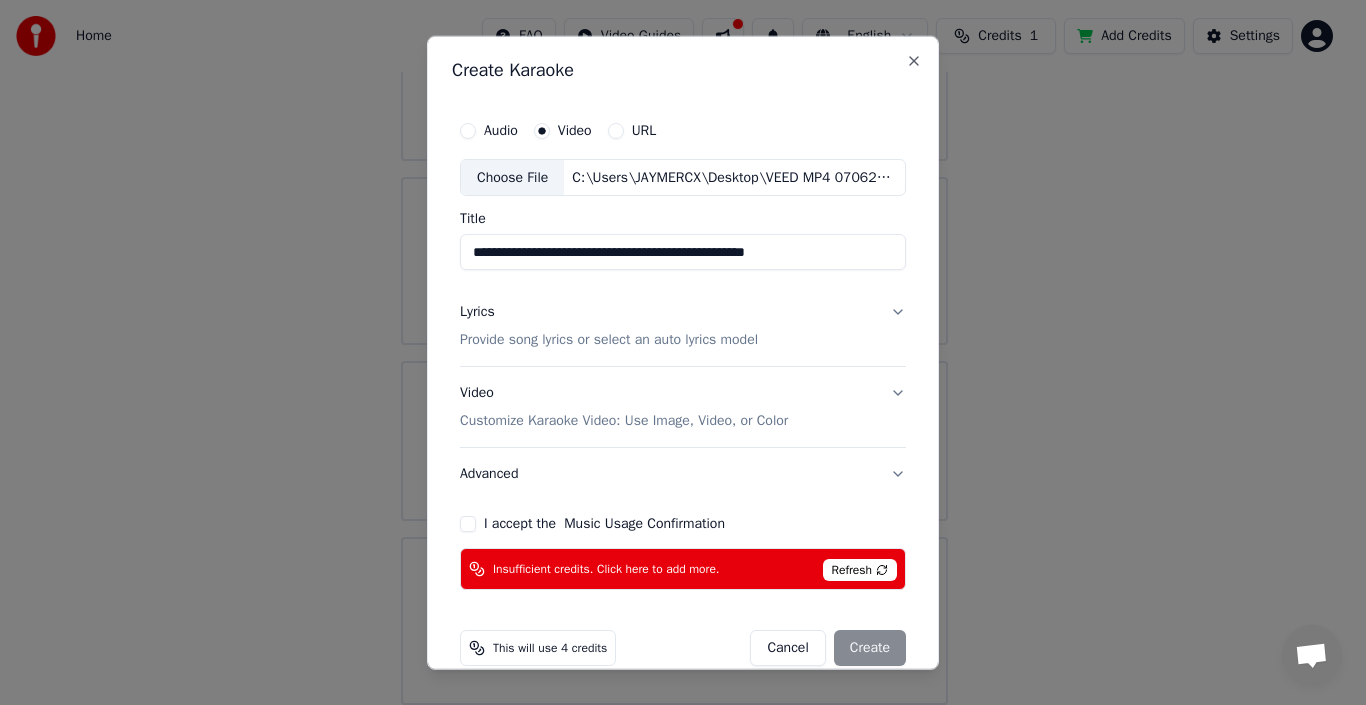 type on "**********" 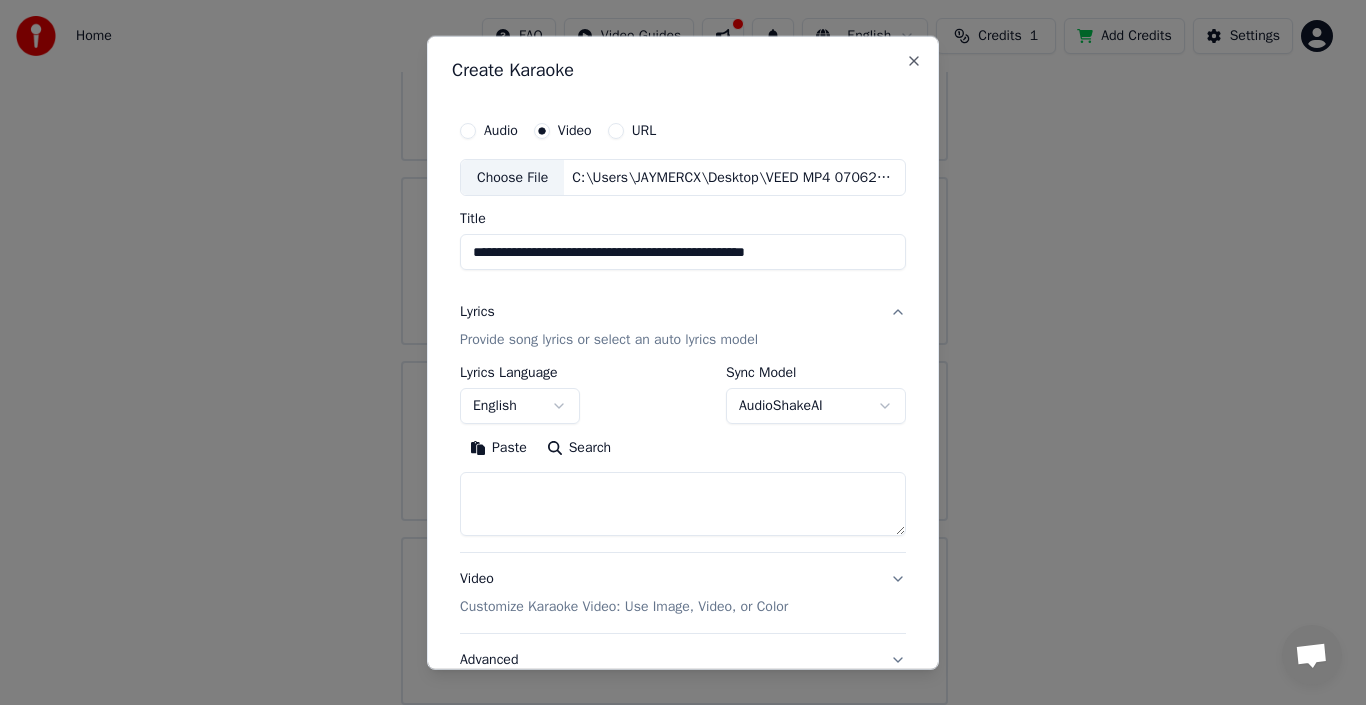 click on "Paste" at bounding box center (498, 448) 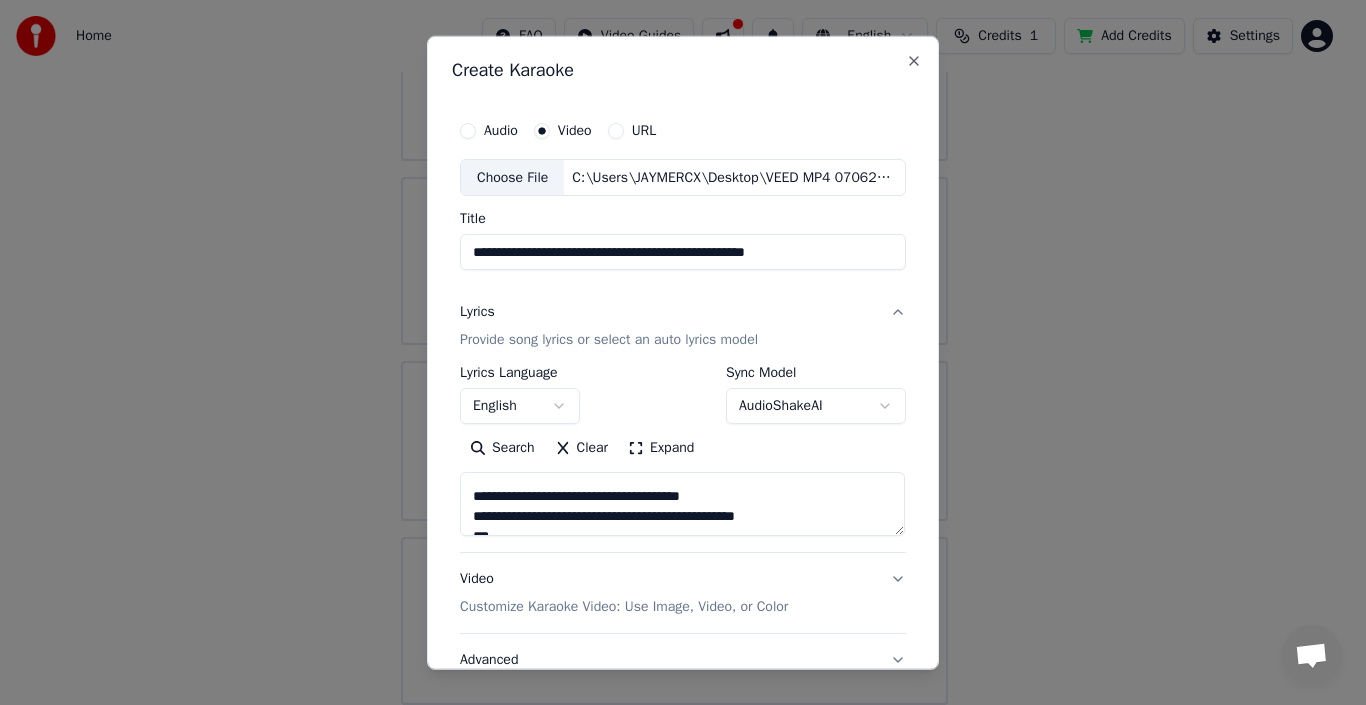 scroll, scrollTop: 0, scrollLeft: 0, axis: both 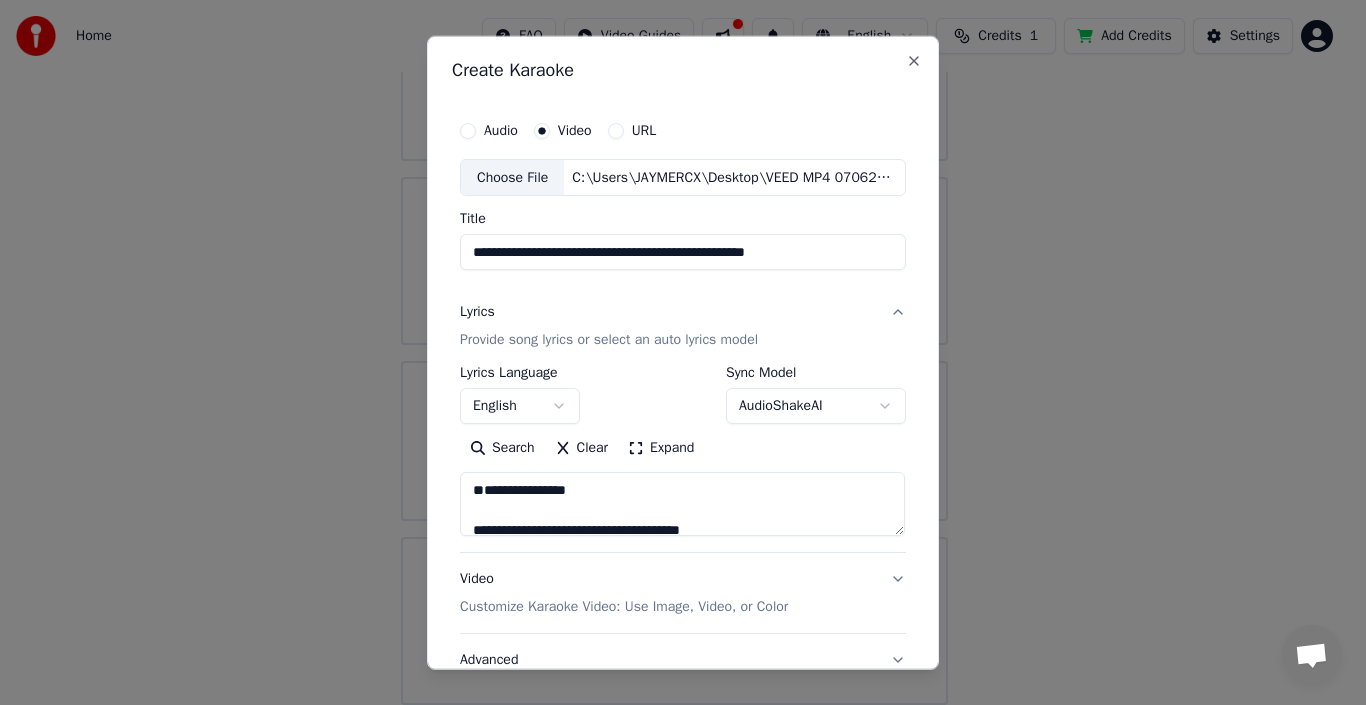 click on "Video Customize Karaoke Video: Use Image, Video, or Color" at bounding box center (624, 593) 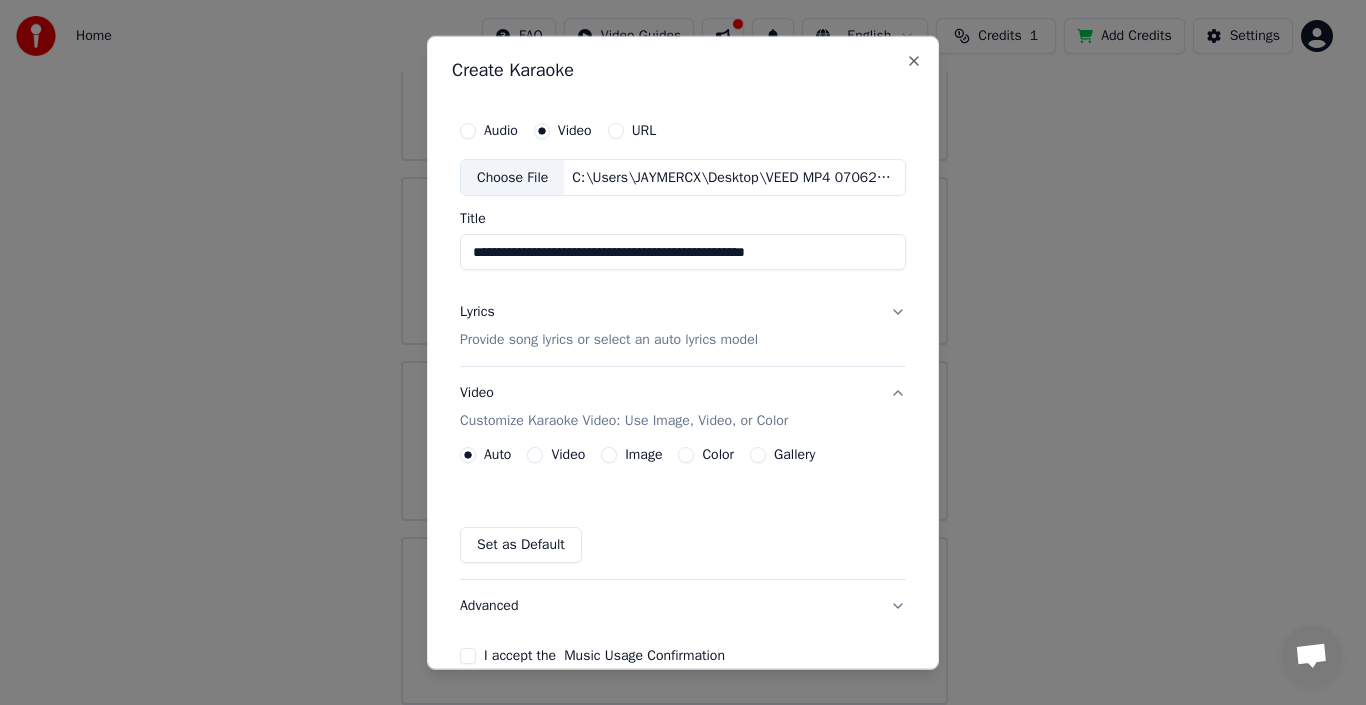 click on "Image" at bounding box center [609, 455] 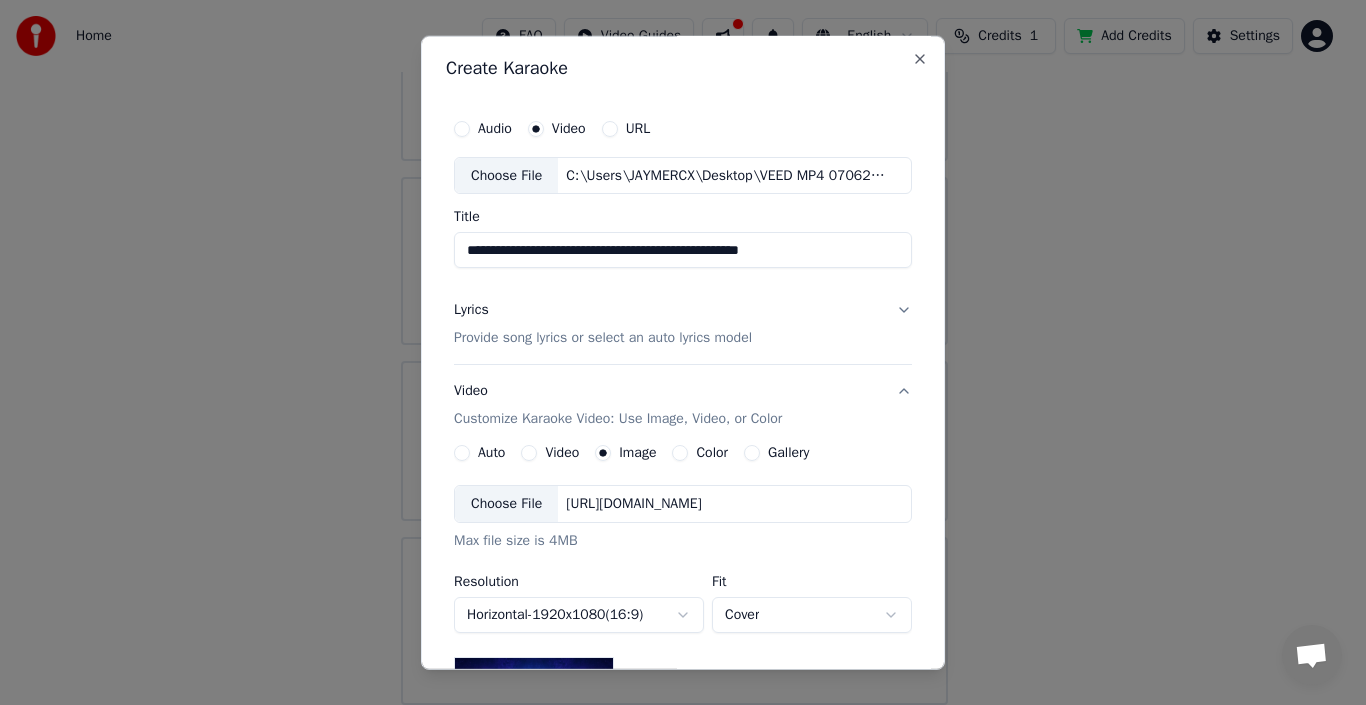 scroll, scrollTop: 0, scrollLeft: 0, axis: both 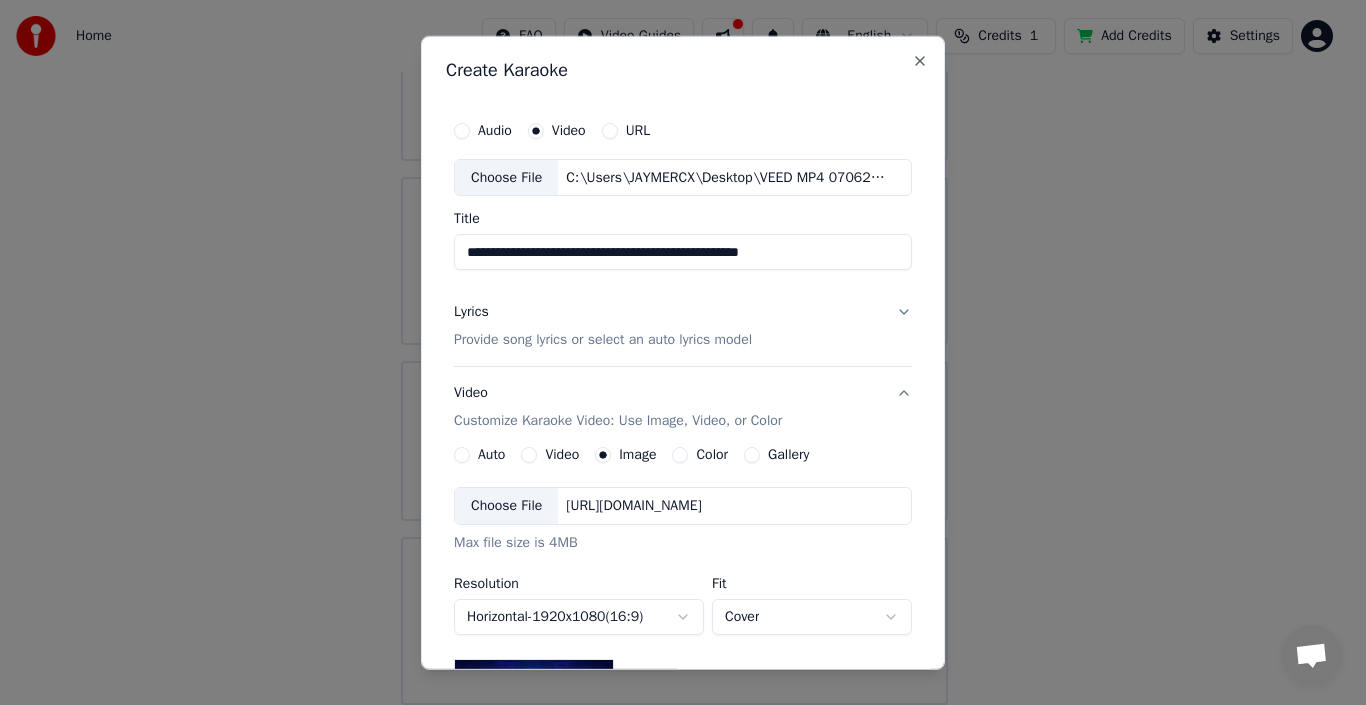 click on "Color" at bounding box center (700, 455) 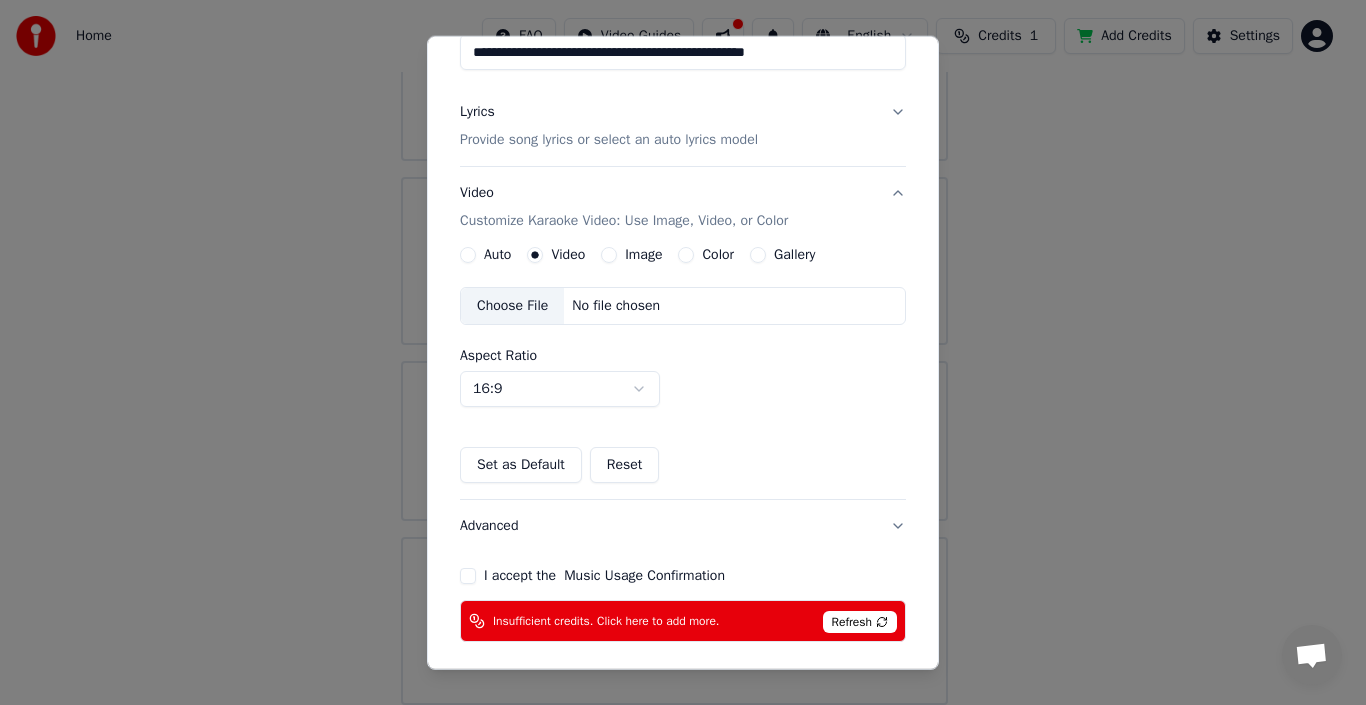 scroll, scrollTop: 0, scrollLeft: 0, axis: both 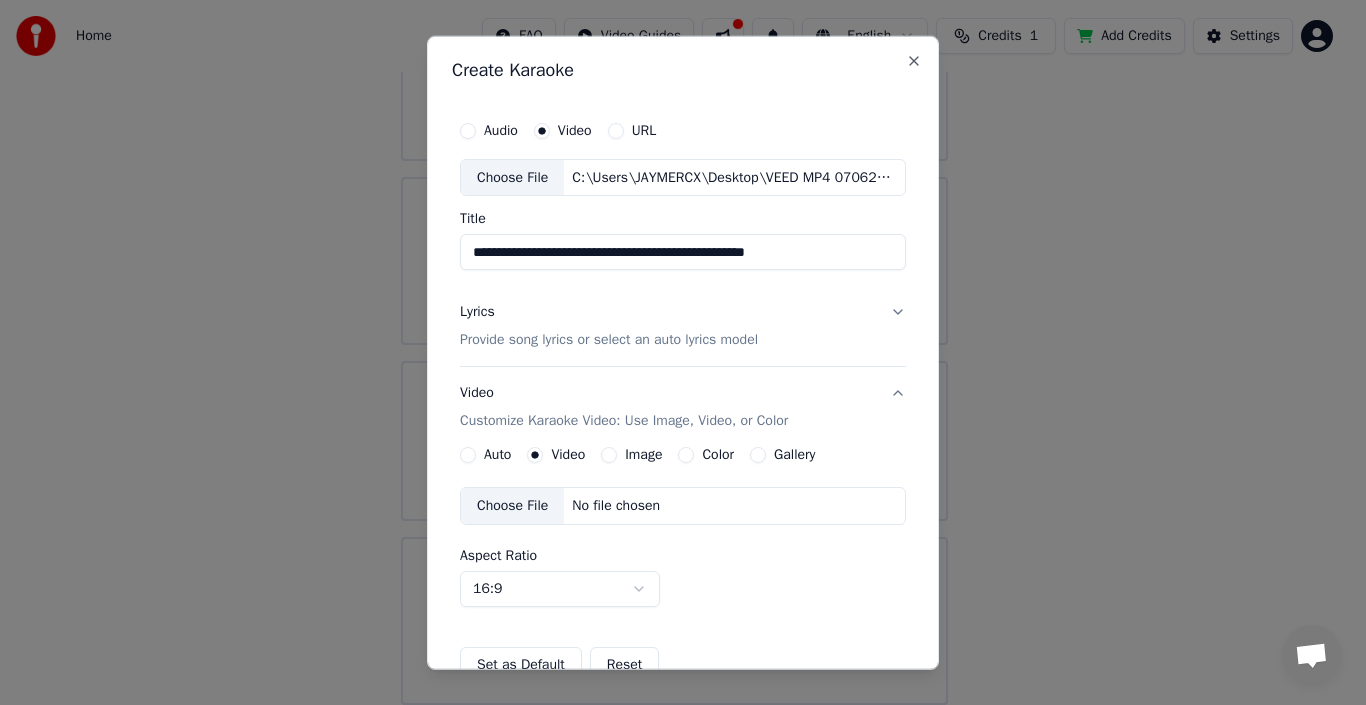 click on "Color" at bounding box center (686, 455) 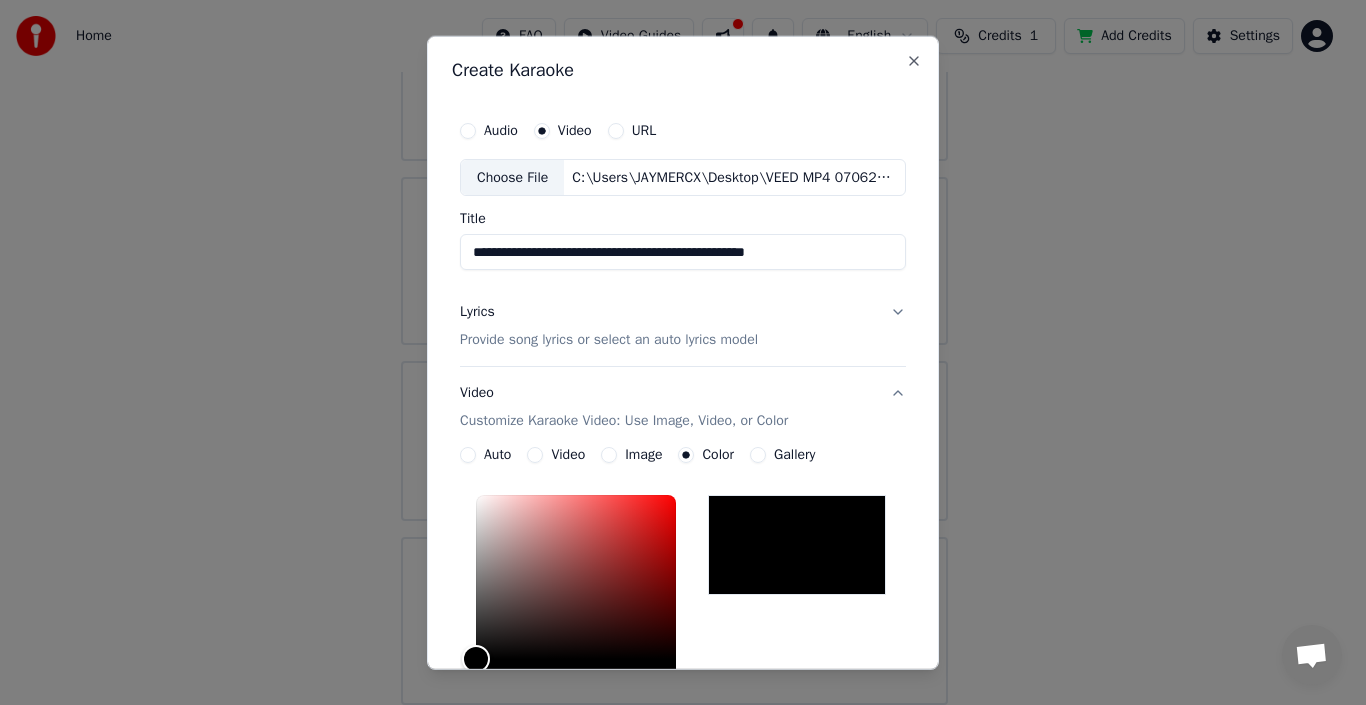click on "Gallery" at bounding box center (758, 455) 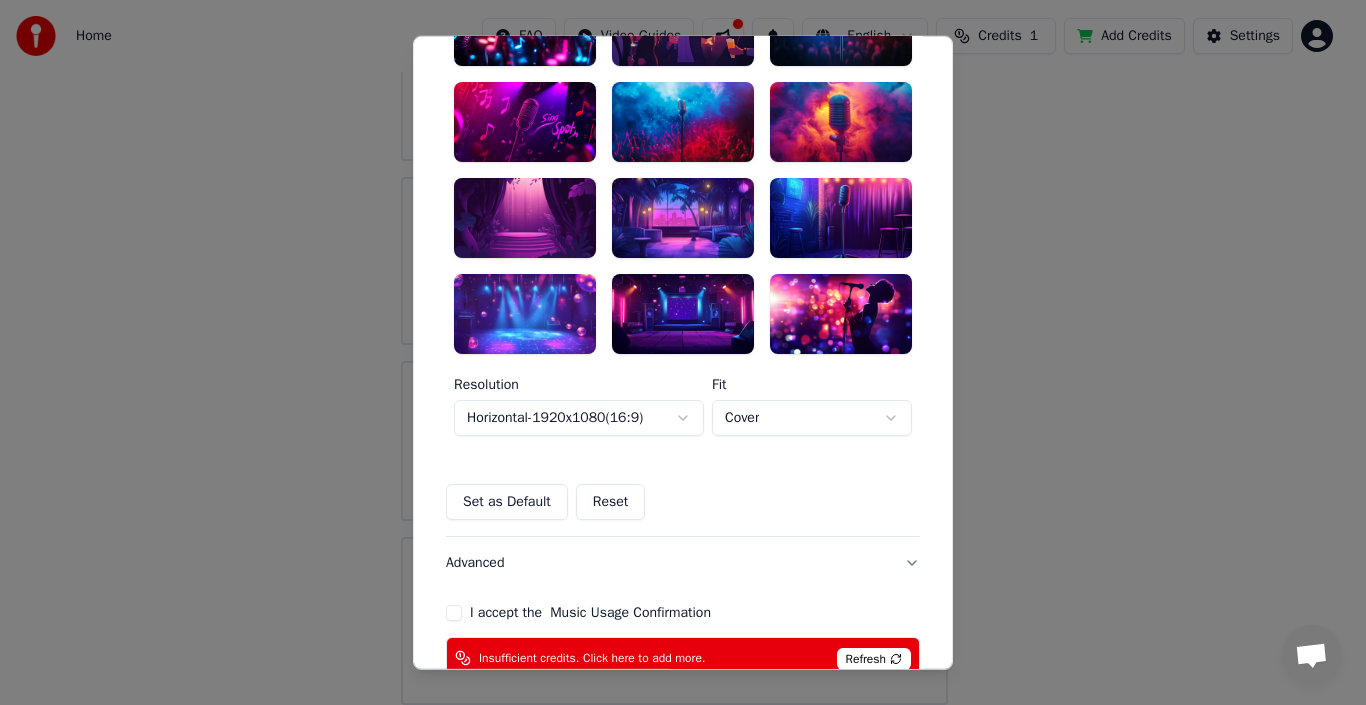 scroll, scrollTop: 200, scrollLeft: 0, axis: vertical 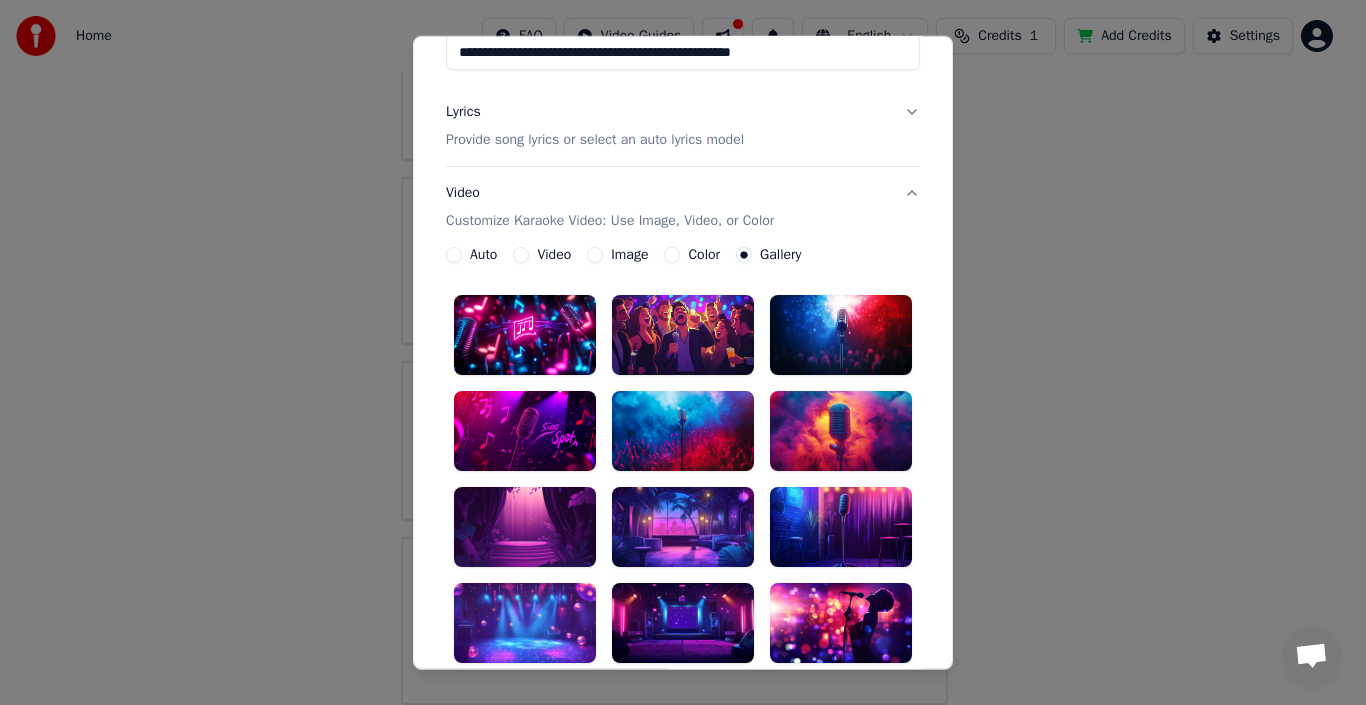 click at bounding box center (683, 335) 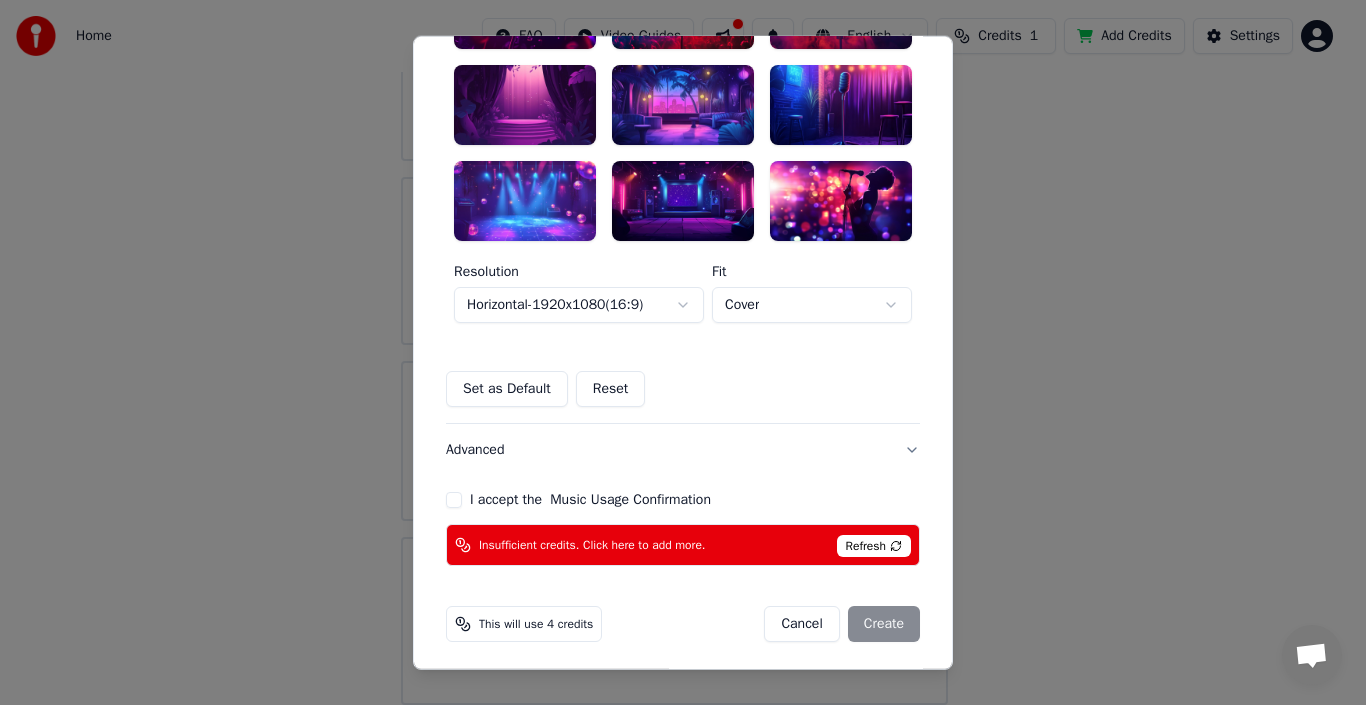 scroll, scrollTop: 626, scrollLeft: 0, axis: vertical 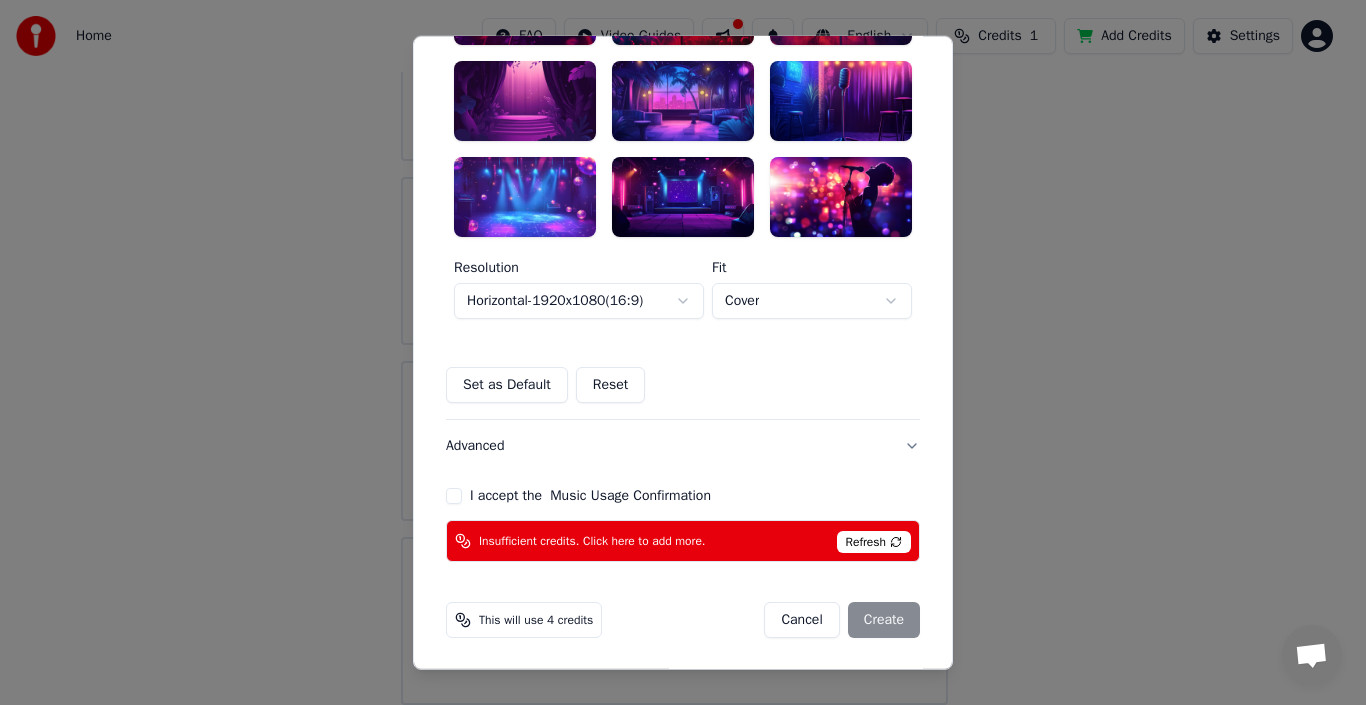 click on "I accept the   Music Usage Confirmation" at bounding box center (454, 496) 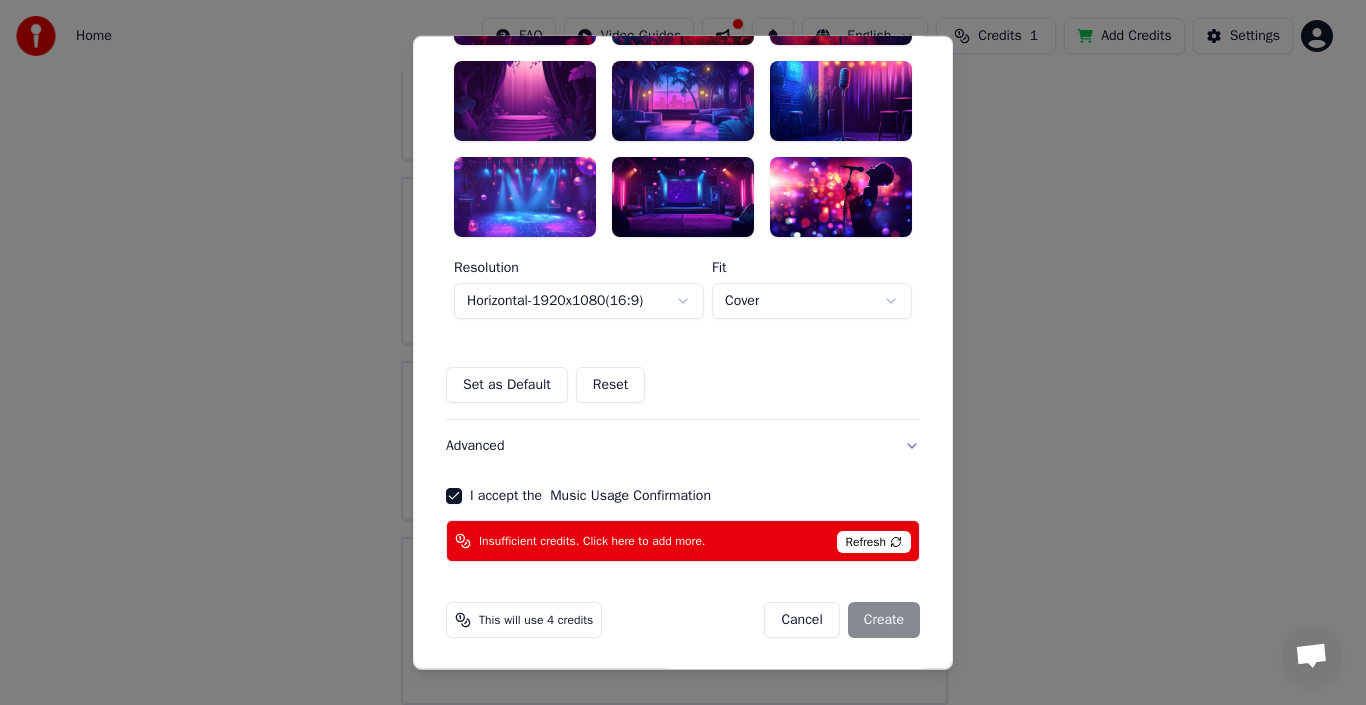 click on "Refresh" at bounding box center (874, 542) 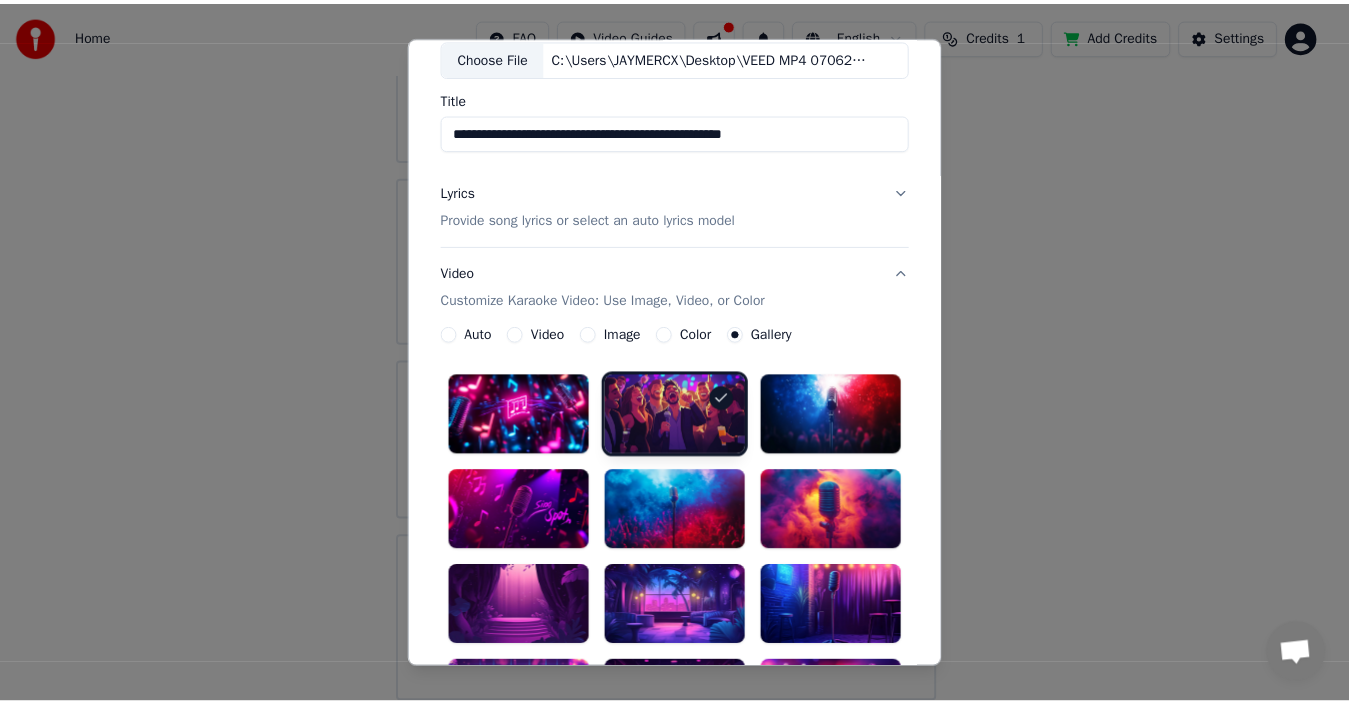 scroll, scrollTop: 0, scrollLeft: 0, axis: both 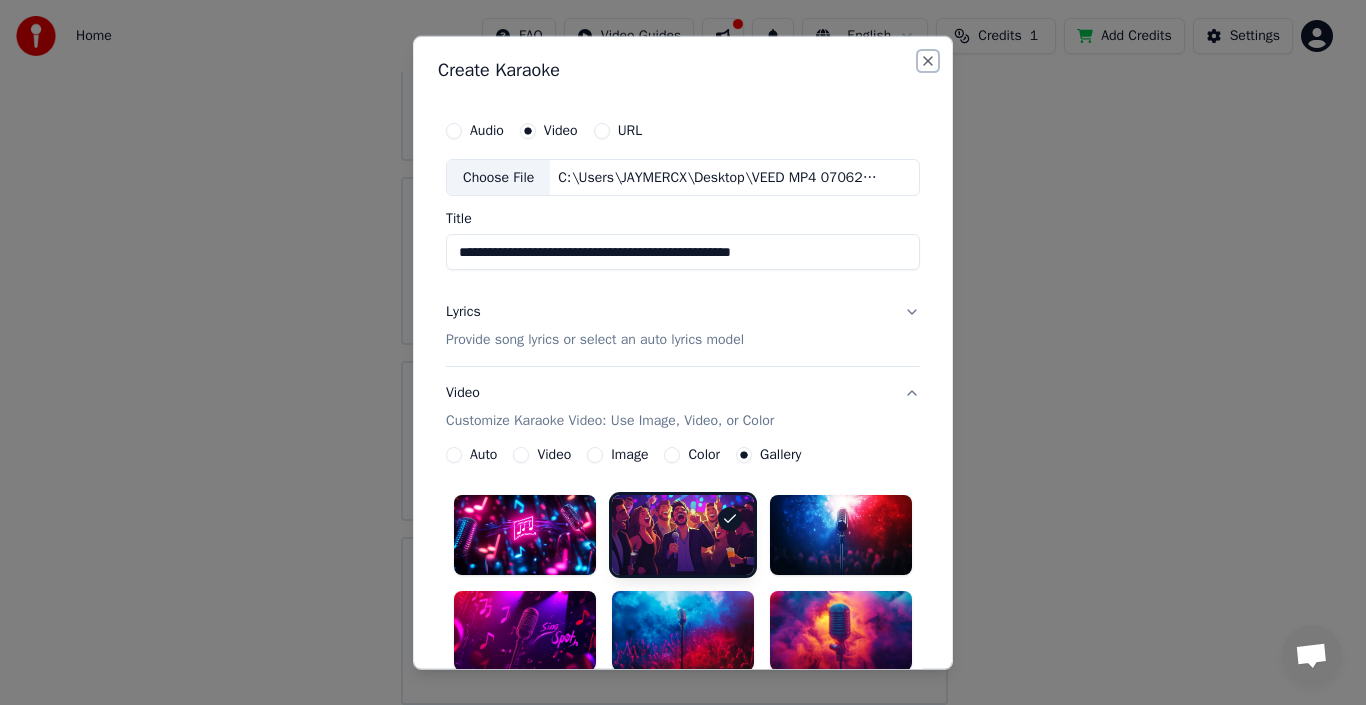 click on "Close" at bounding box center [928, 60] 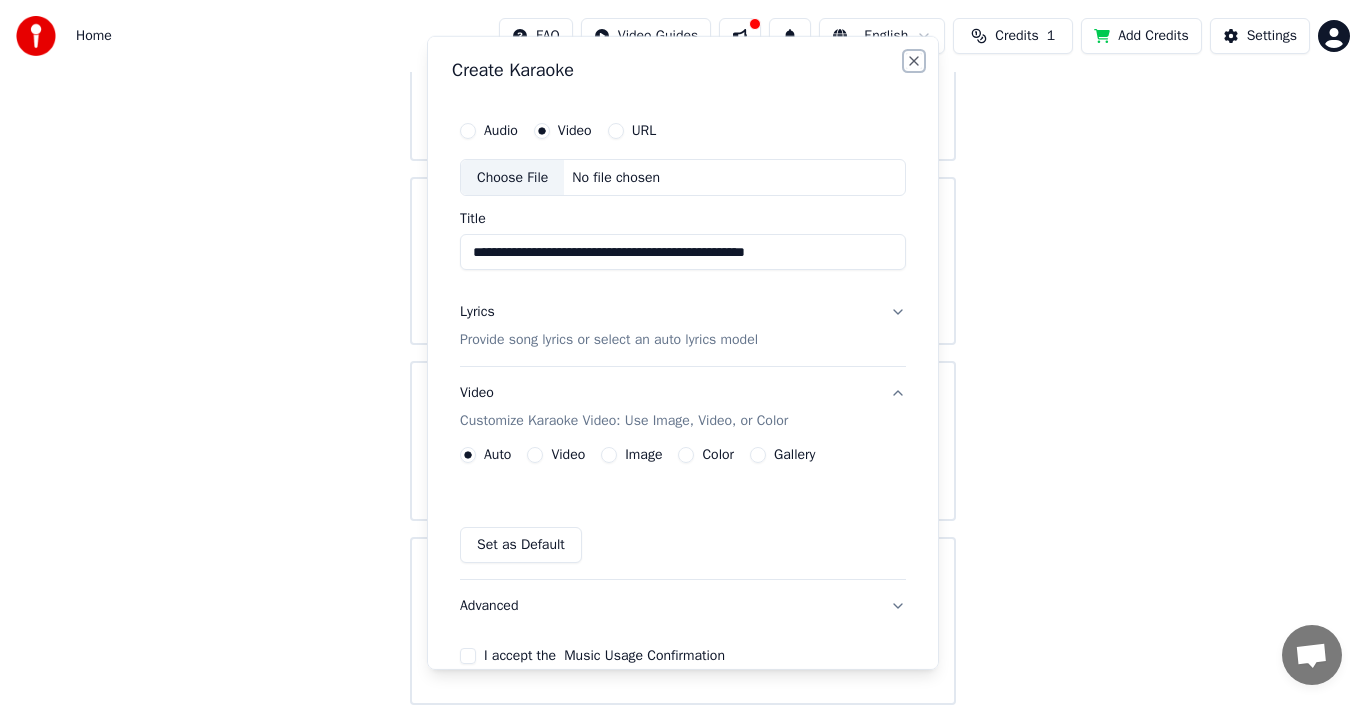 type 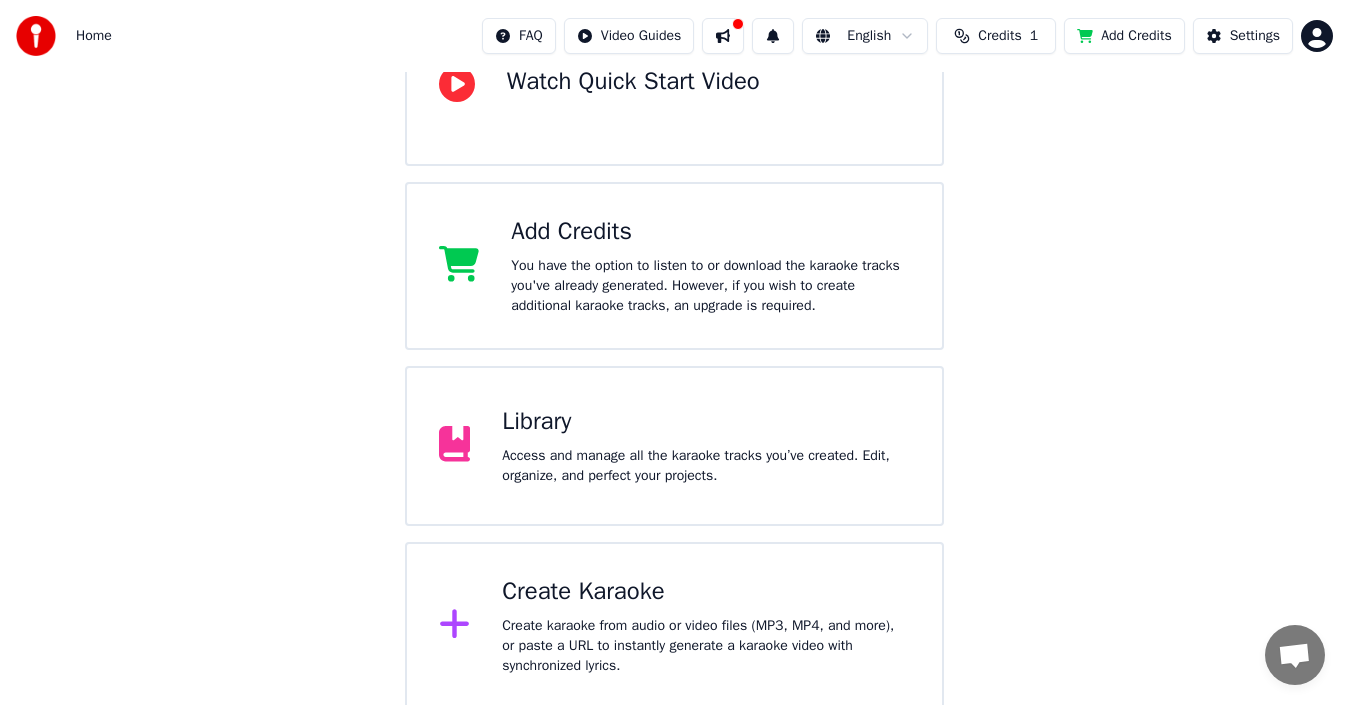 scroll, scrollTop: 255, scrollLeft: 0, axis: vertical 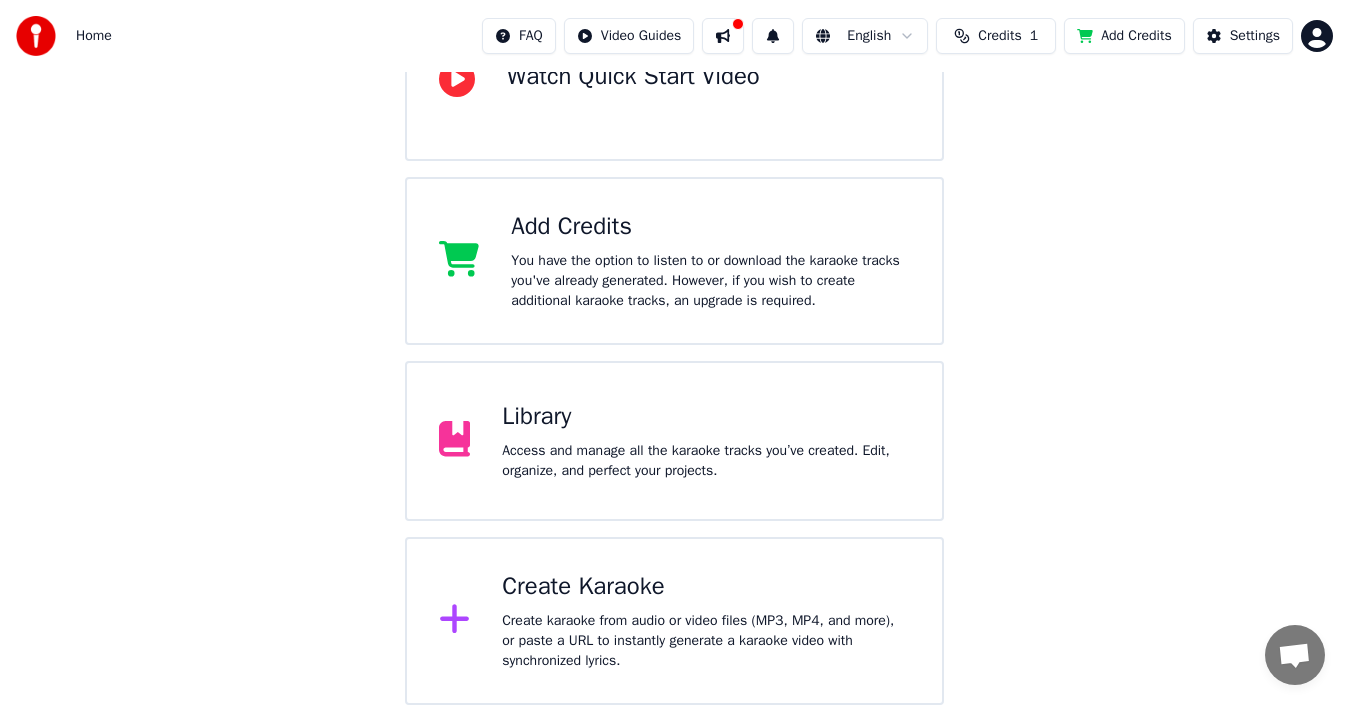 click on "Create Karaoke Create karaoke from audio or video files (MP3, MP4, and more), or paste a URL to instantly generate a karaoke video with synchronized lyrics." at bounding box center [706, 621] 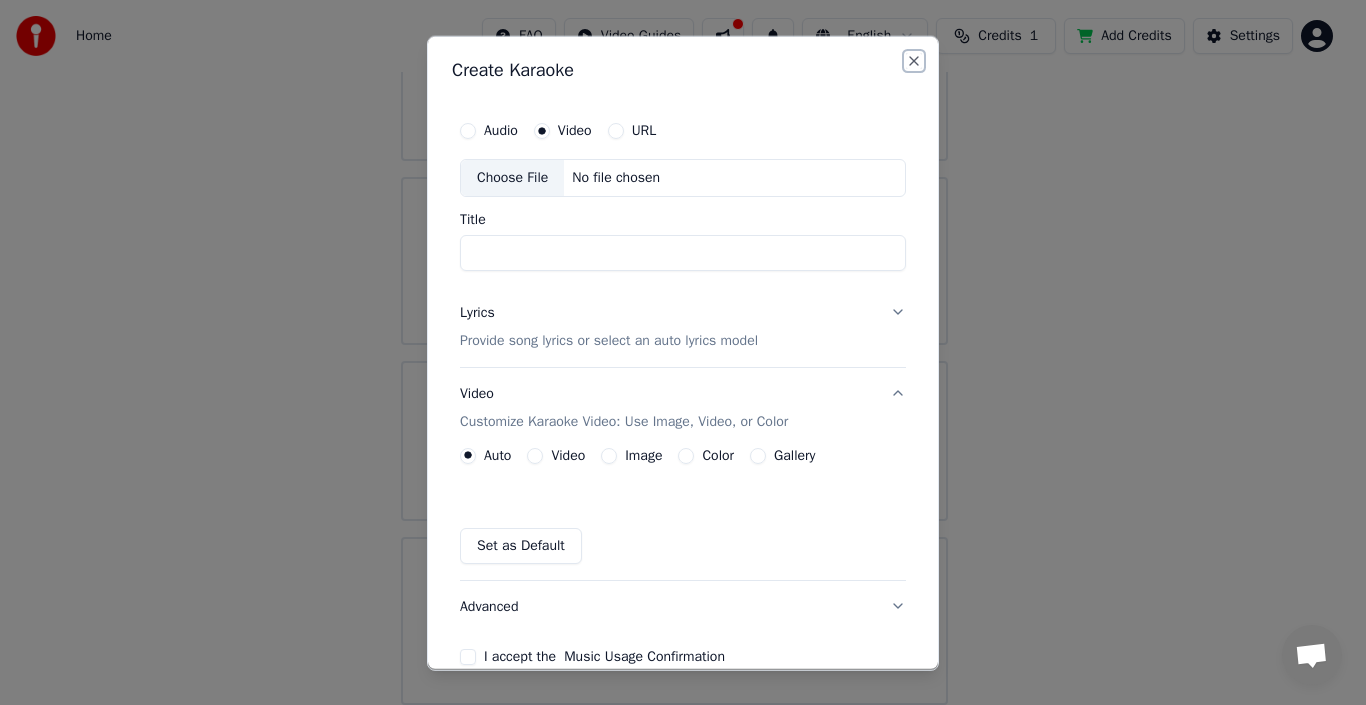 click on "Close" at bounding box center [914, 60] 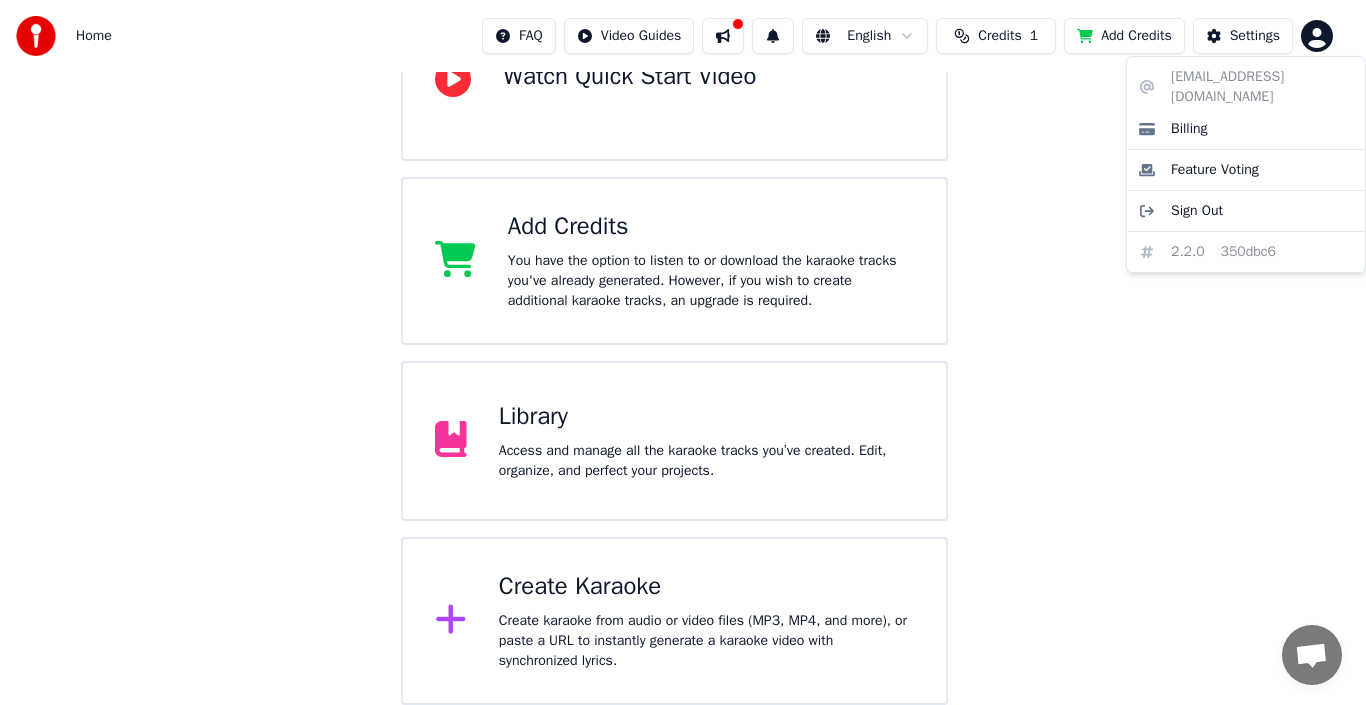 click on "Home FAQ Video Guides English Credits 1 Add Credits Settings Welcome to Youka Watch Quick Start Video Add Credits You have the option to listen to or download the karaoke tracks you've already generated. However, if you wish to create additional karaoke tracks, an upgrade is required. Library Access and manage all the karaoke tracks you’ve created. Edit, organize, and perfect your projects. Create Karaoke Create karaoke from audio or video files (MP3, MP4, and more), or paste a URL to instantly generate a karaoke video with synchronized lyrics. [EMAIL_ADDRESS][DOMAIN_NAME] Billing Feature Voting Sign Out 2.2.0 350dbc6" at bounding box center (683, 225) 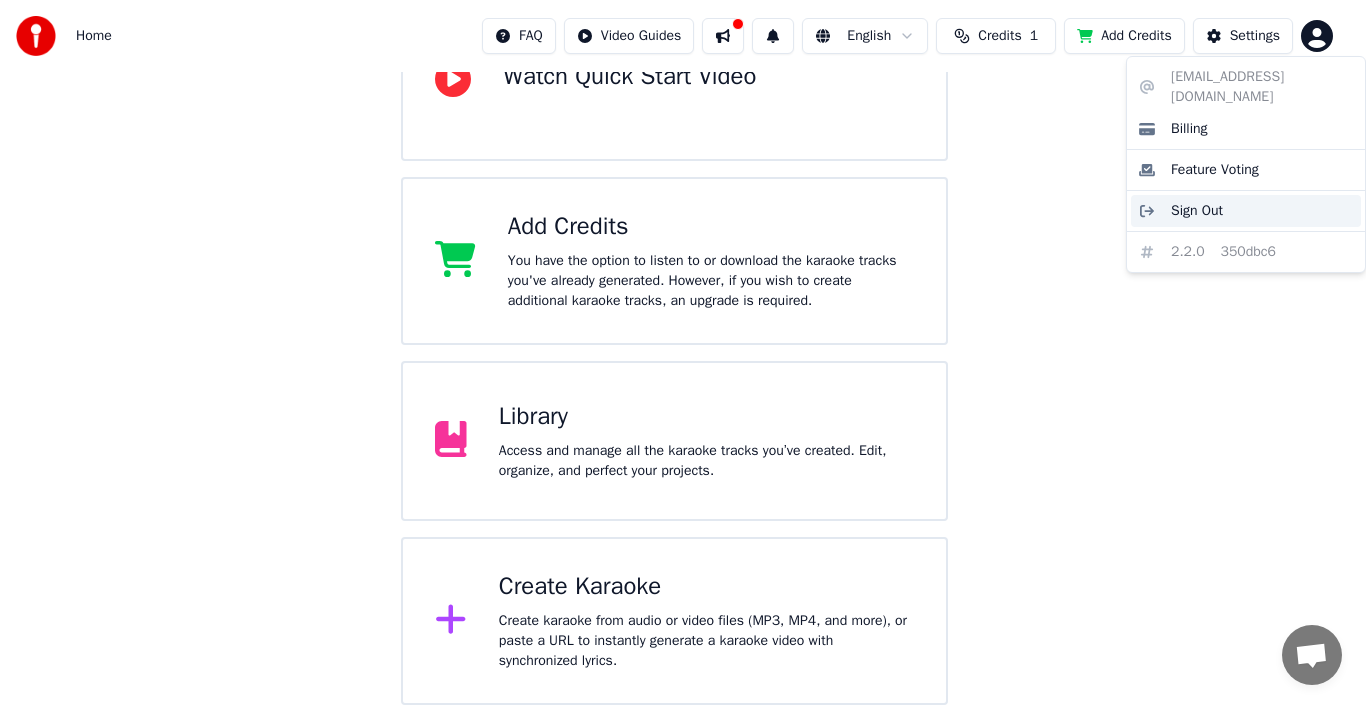 click on "Sign Out" at bounding box center (1246, 211) 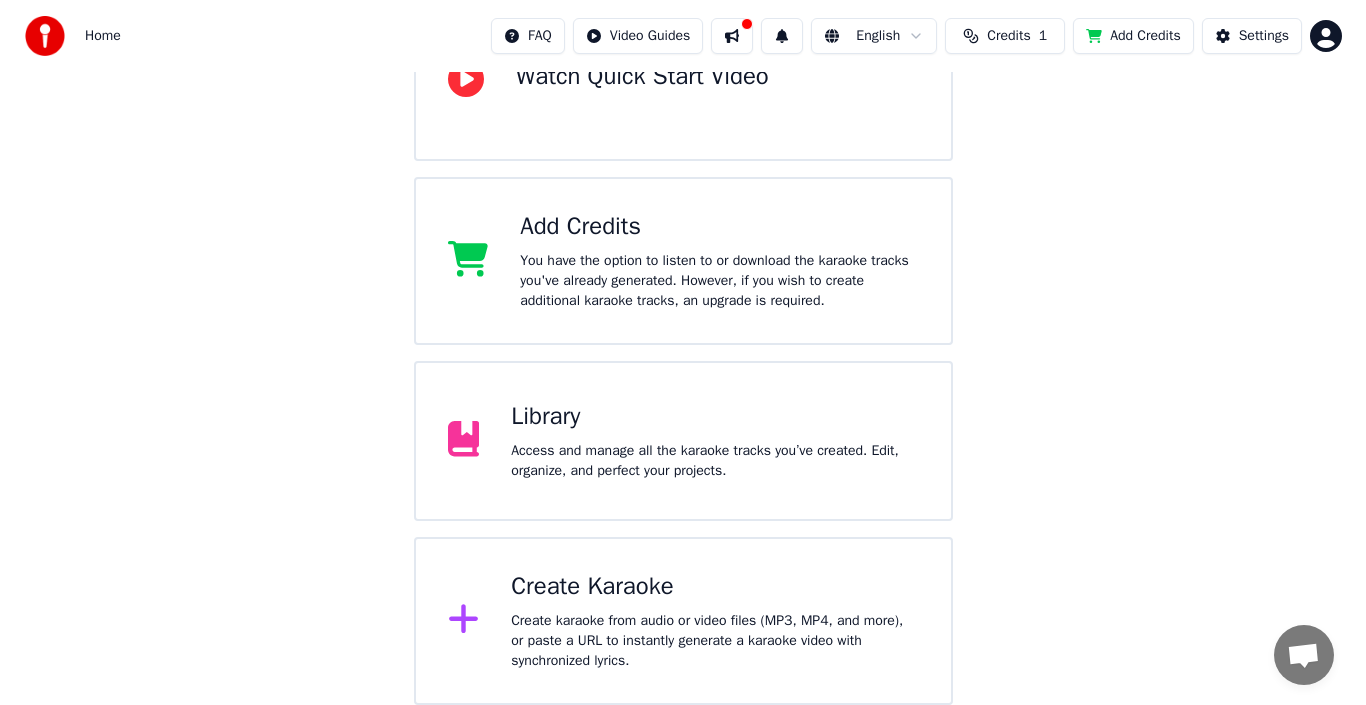 scroll, scrollTop: 0, scrollLeft: 0, axis: both 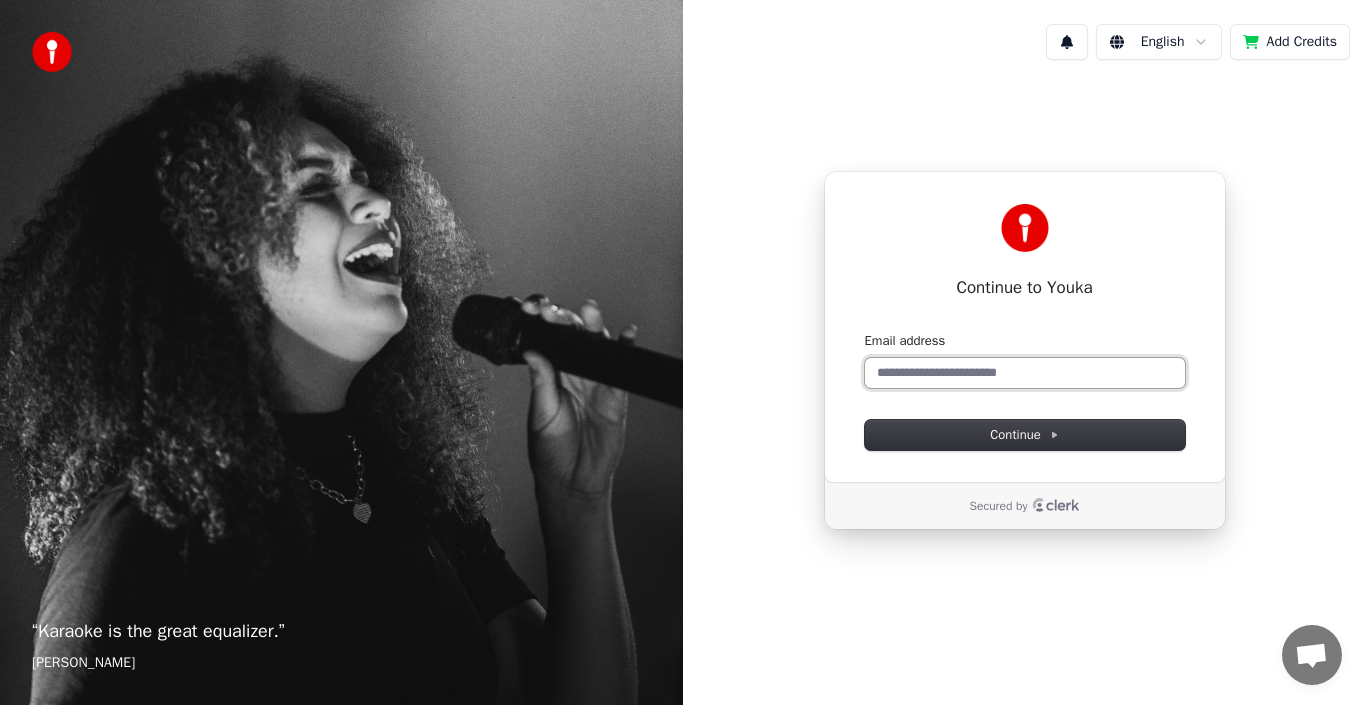 click on "Email address" at bounding box center [1025, 373] 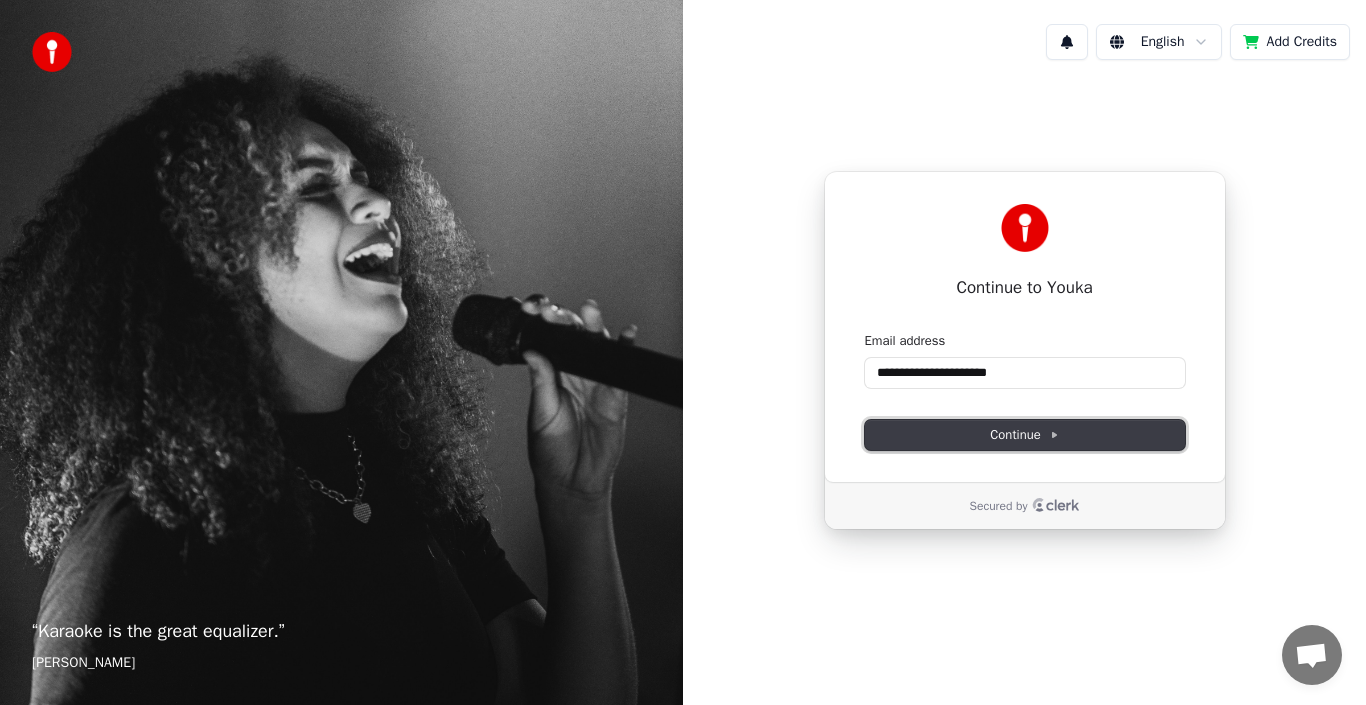 click on "Continue" at bounding box center [1024, 435] 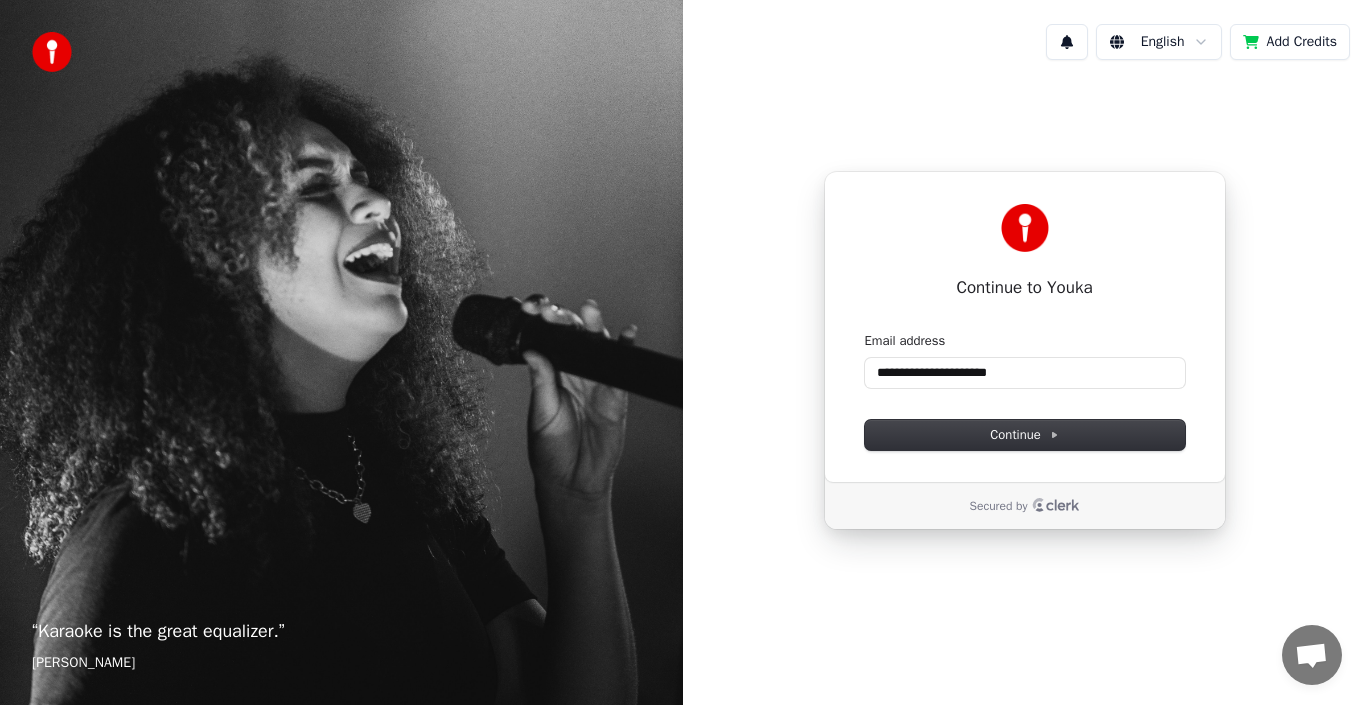 type on "**********" 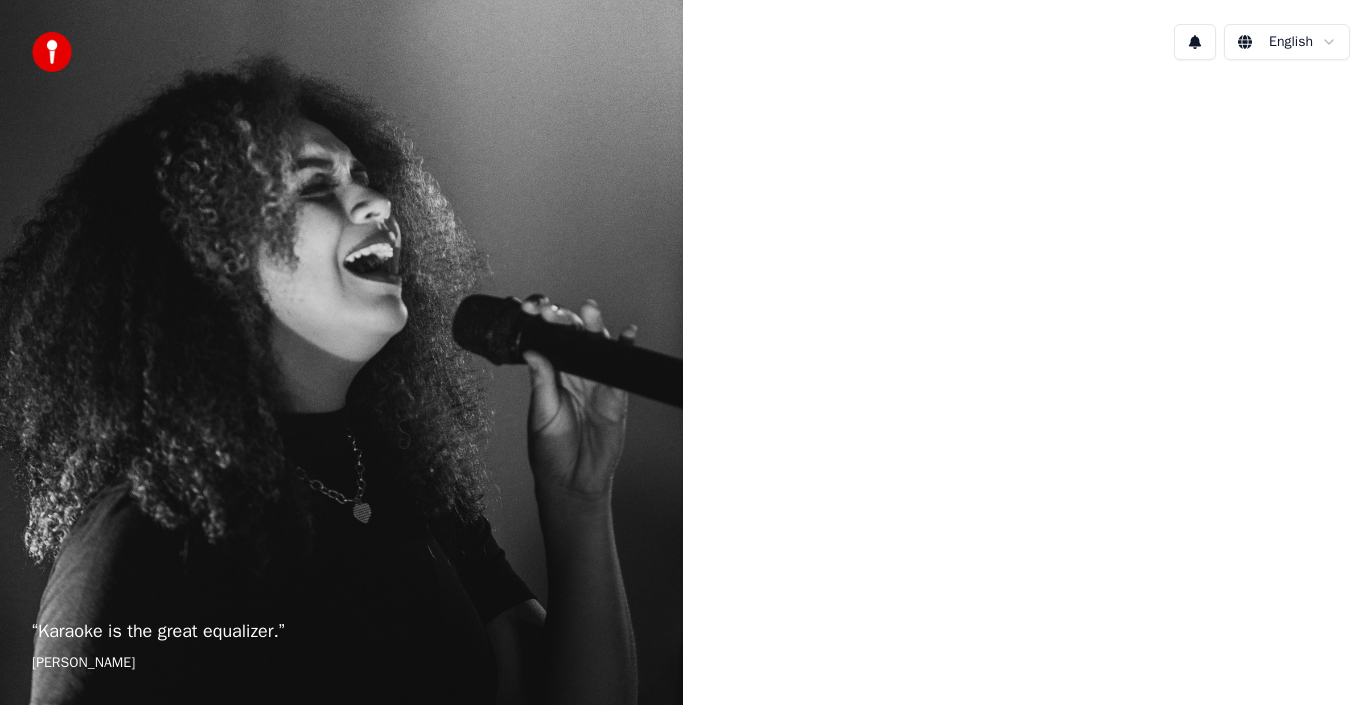 scroll, scrollTop: 0, scrollLeft: 0, axis: both 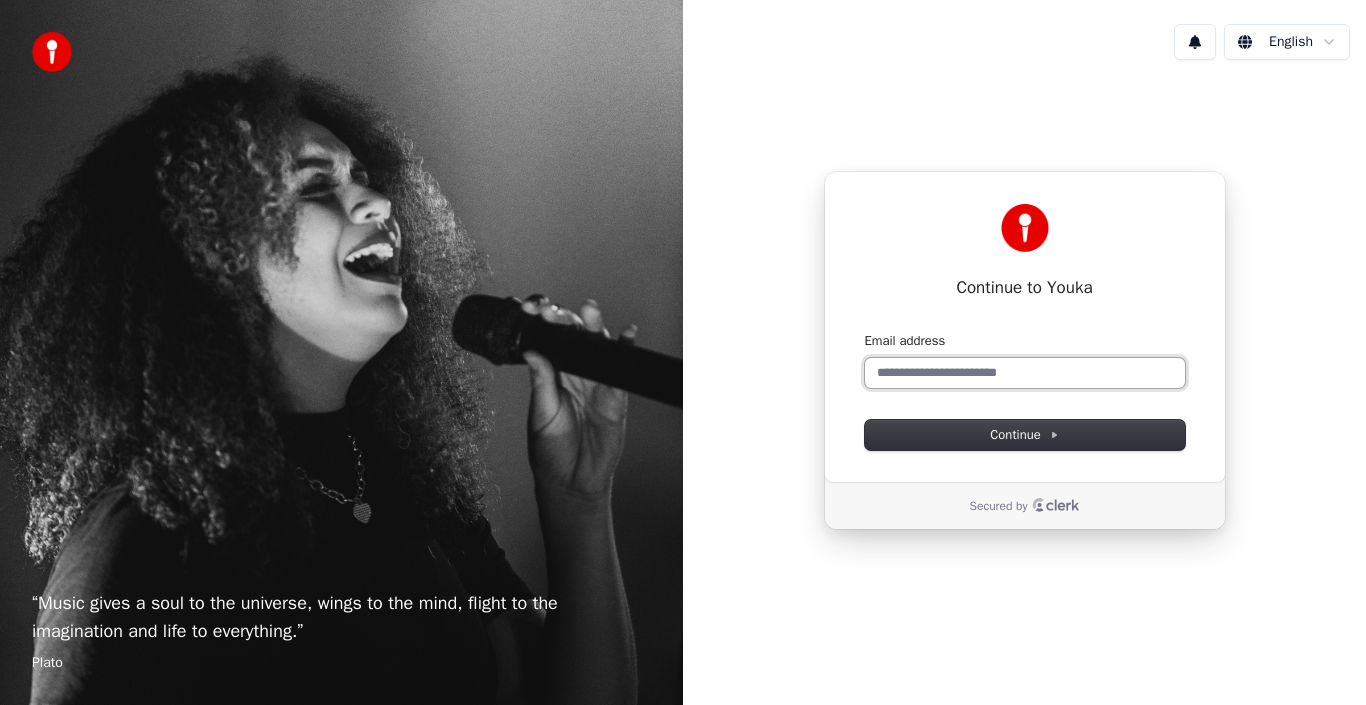 click on "Email address" at bounding box center [1025, 373] 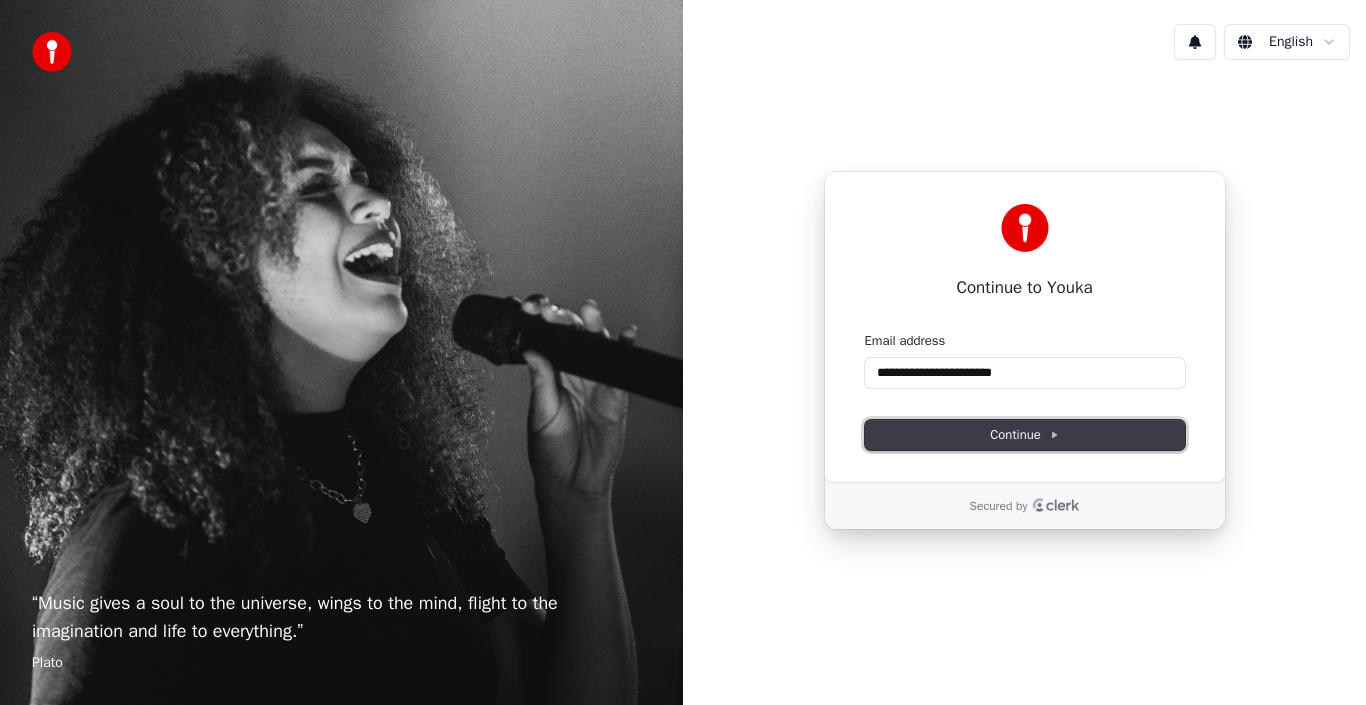 click on "Continue" at bounding box center [1024, 435] 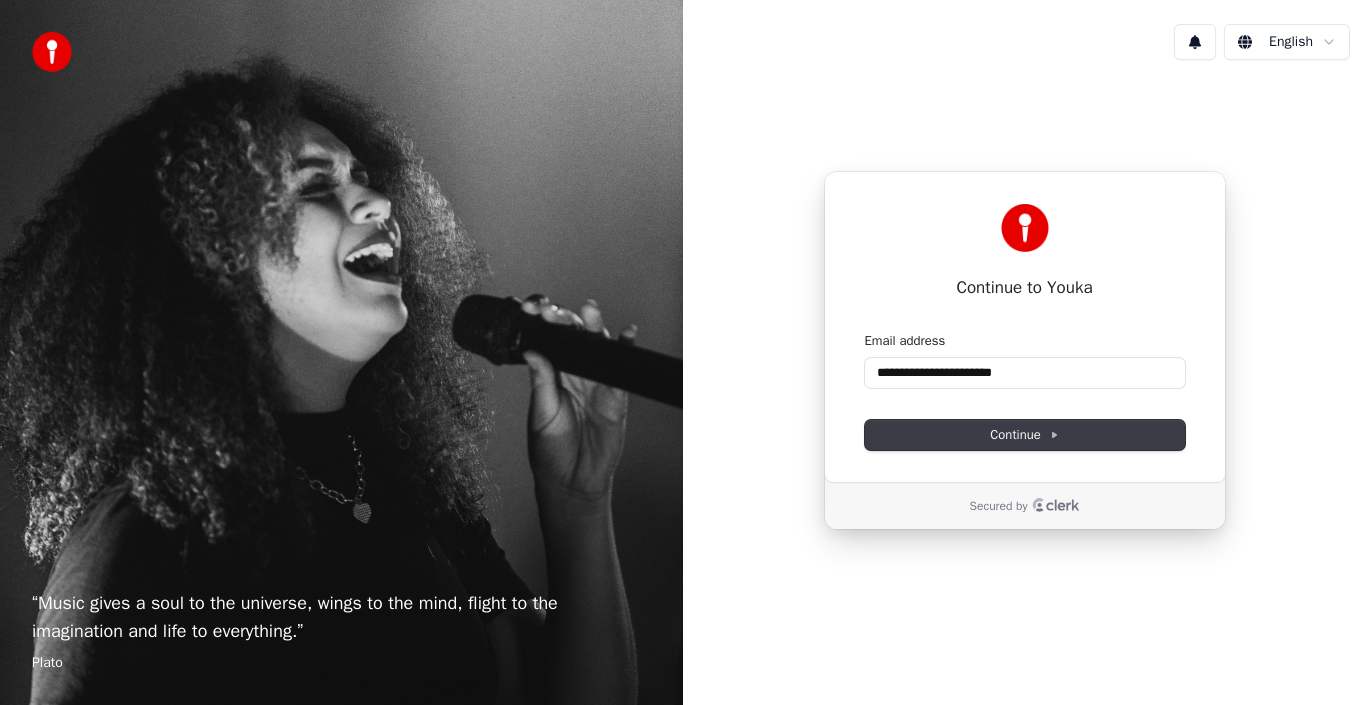 type on "**********" 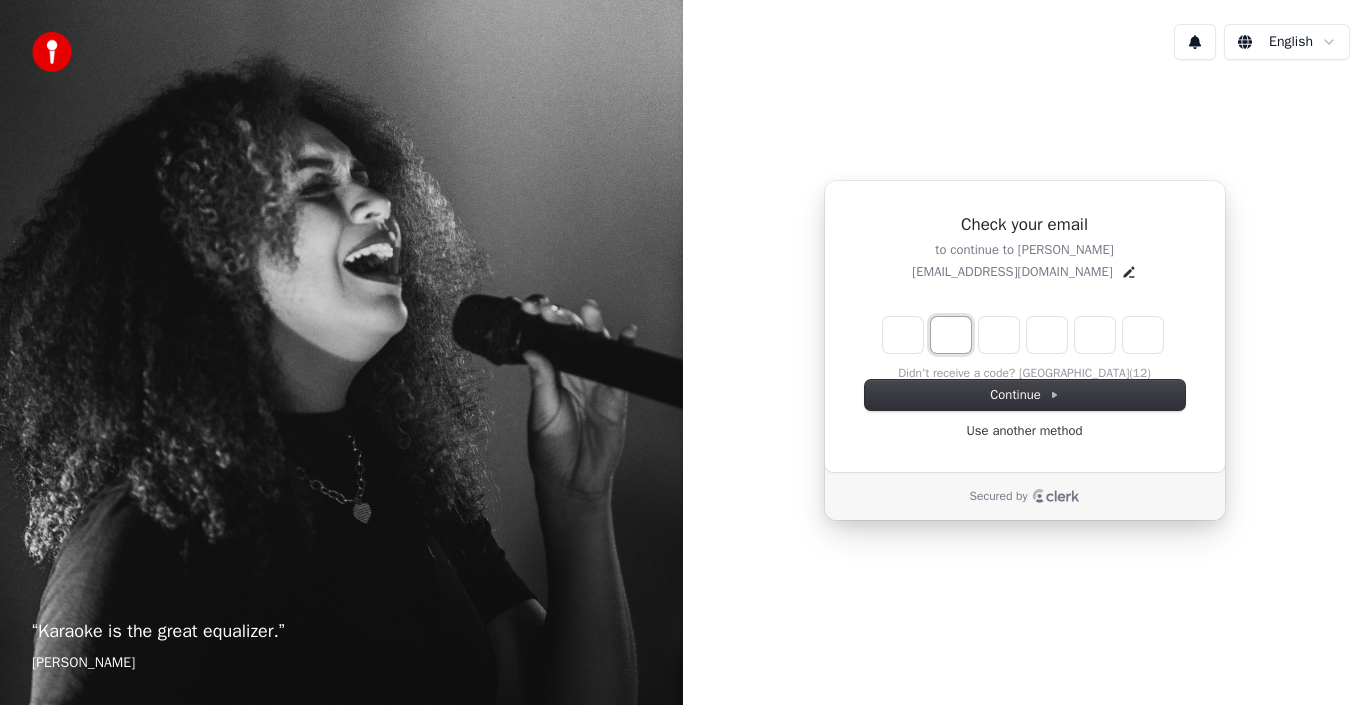 click at bounding box center [951, 335] 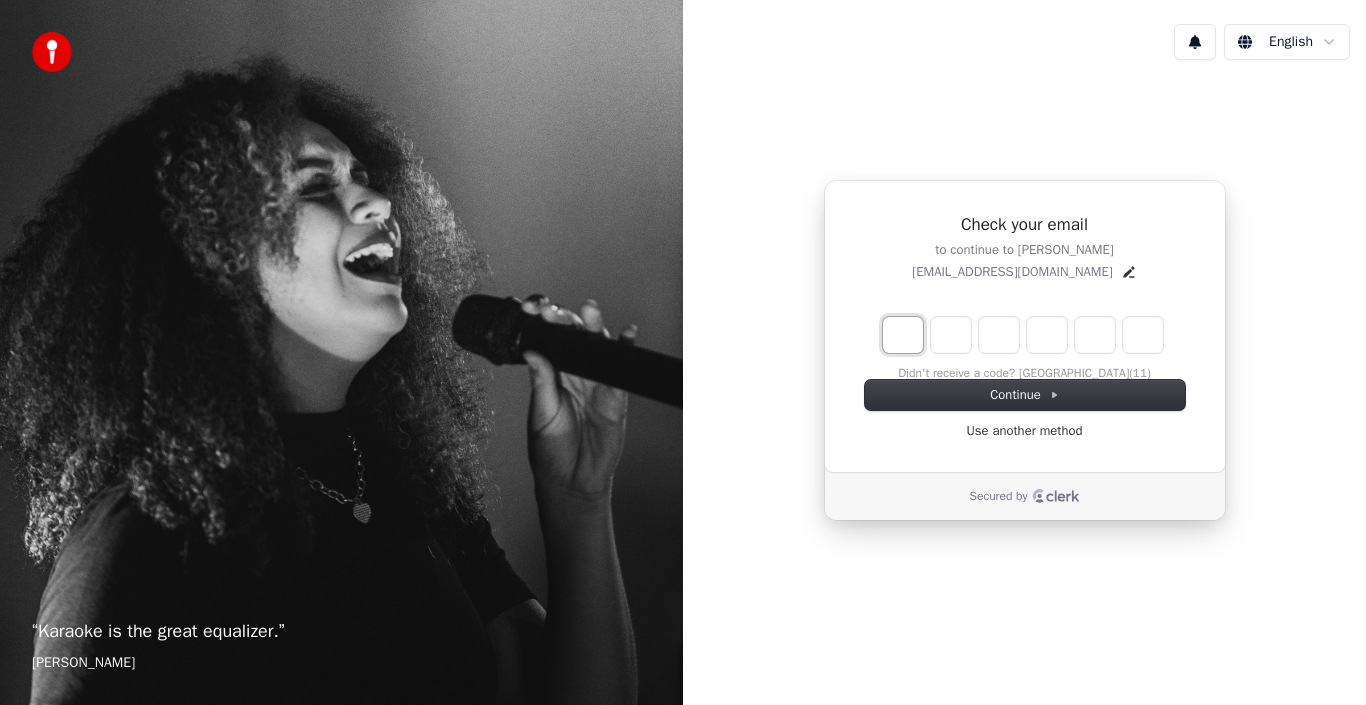 type on "*" 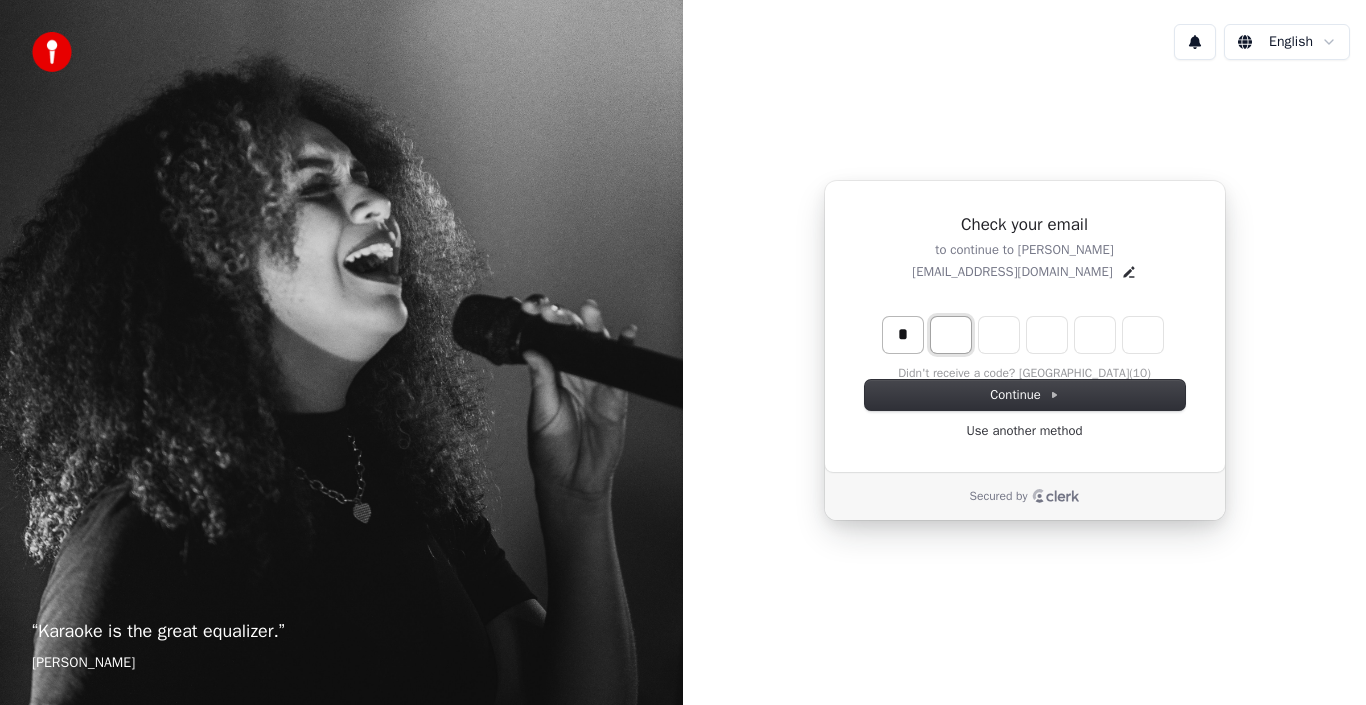 type on "*" 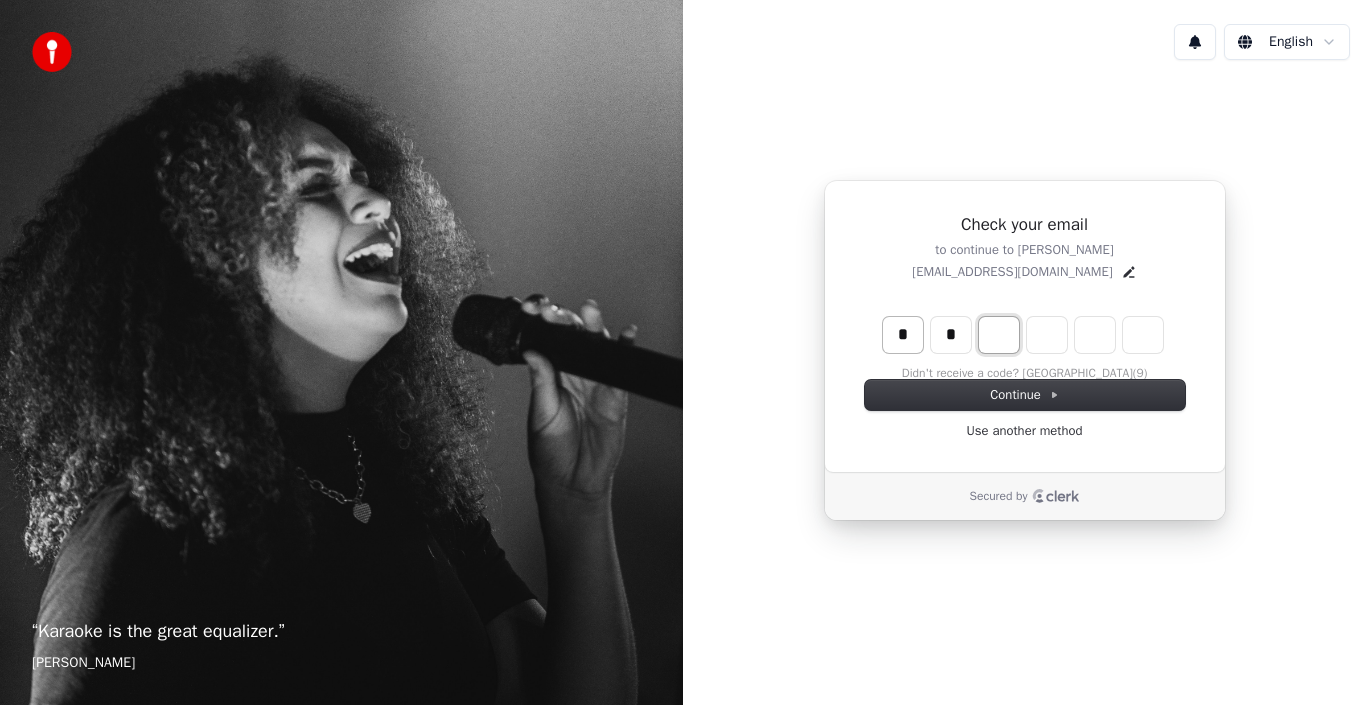 type on "*" 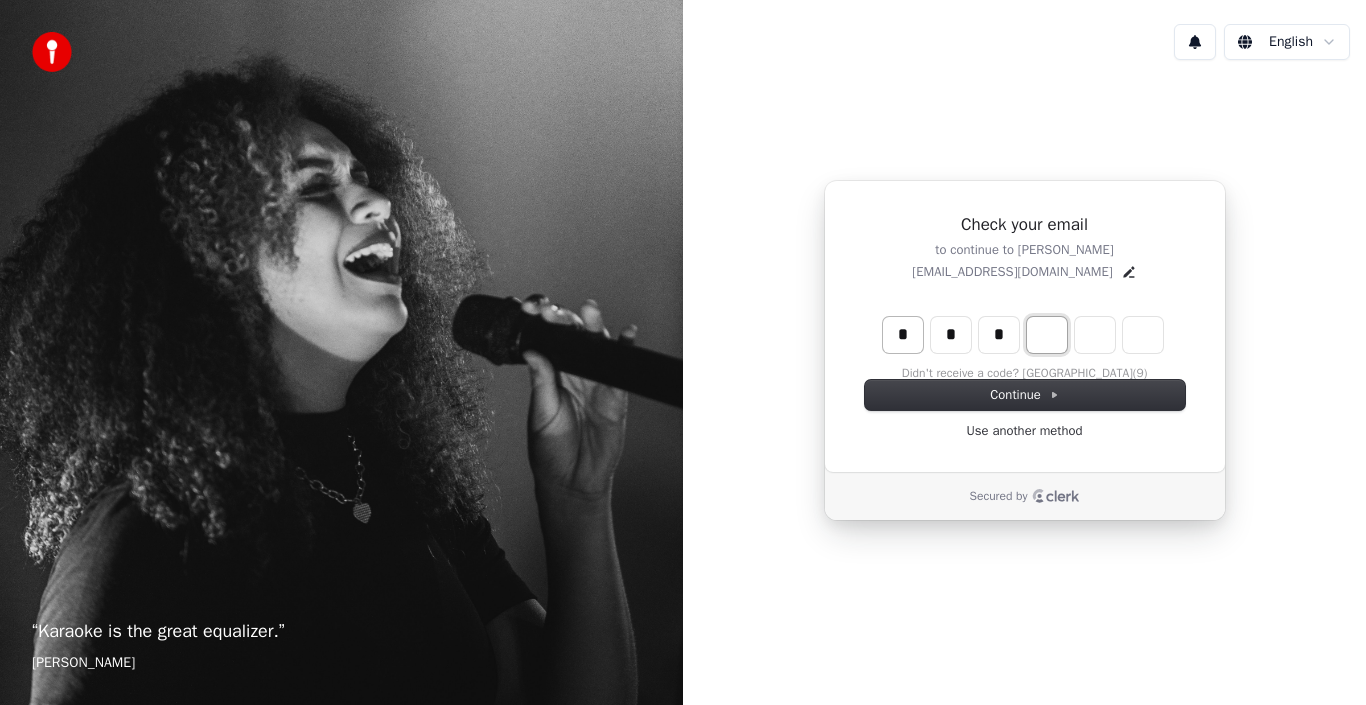 type on "*" 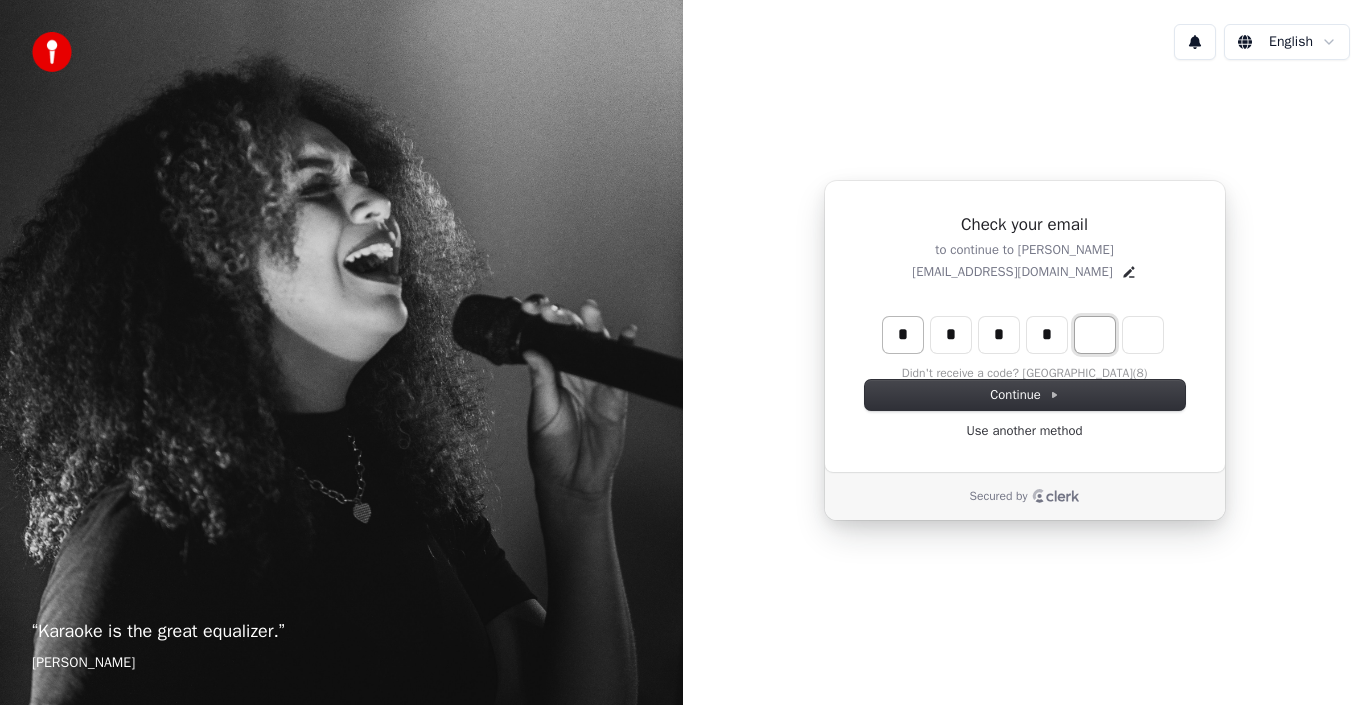 type on "*" 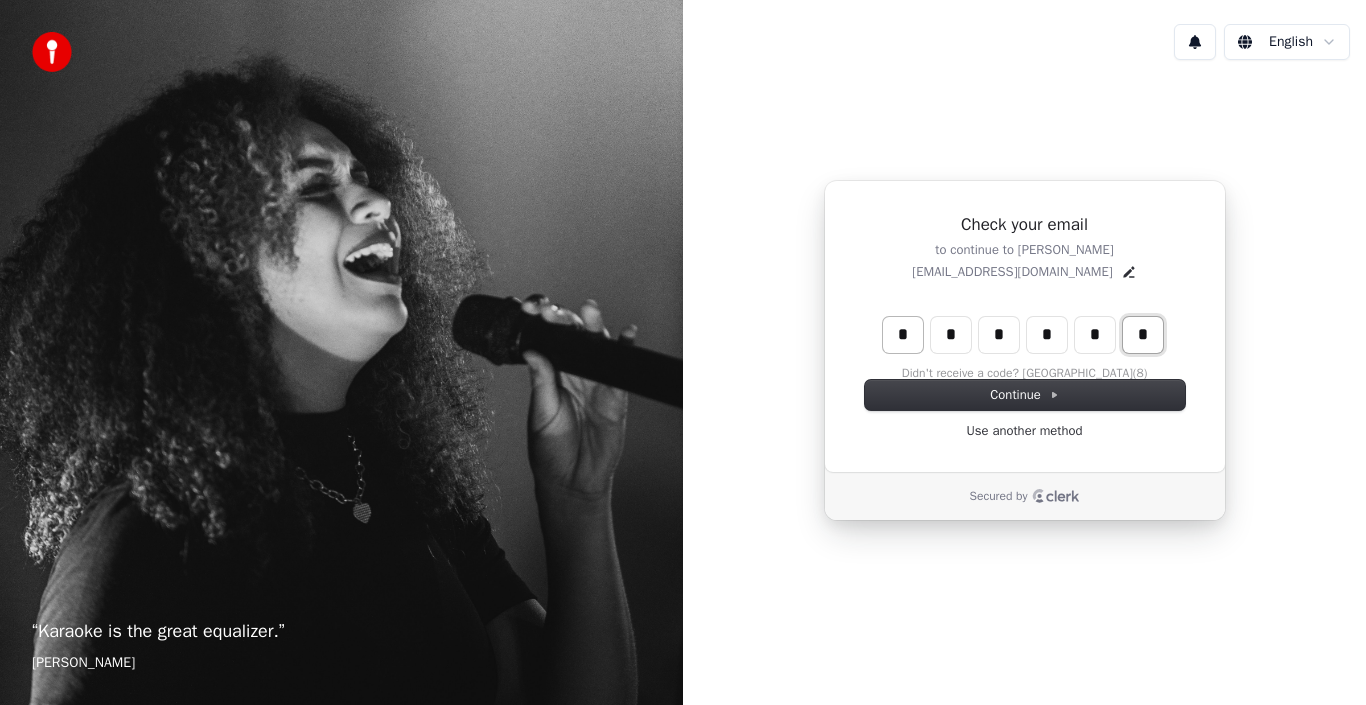 type on "*" 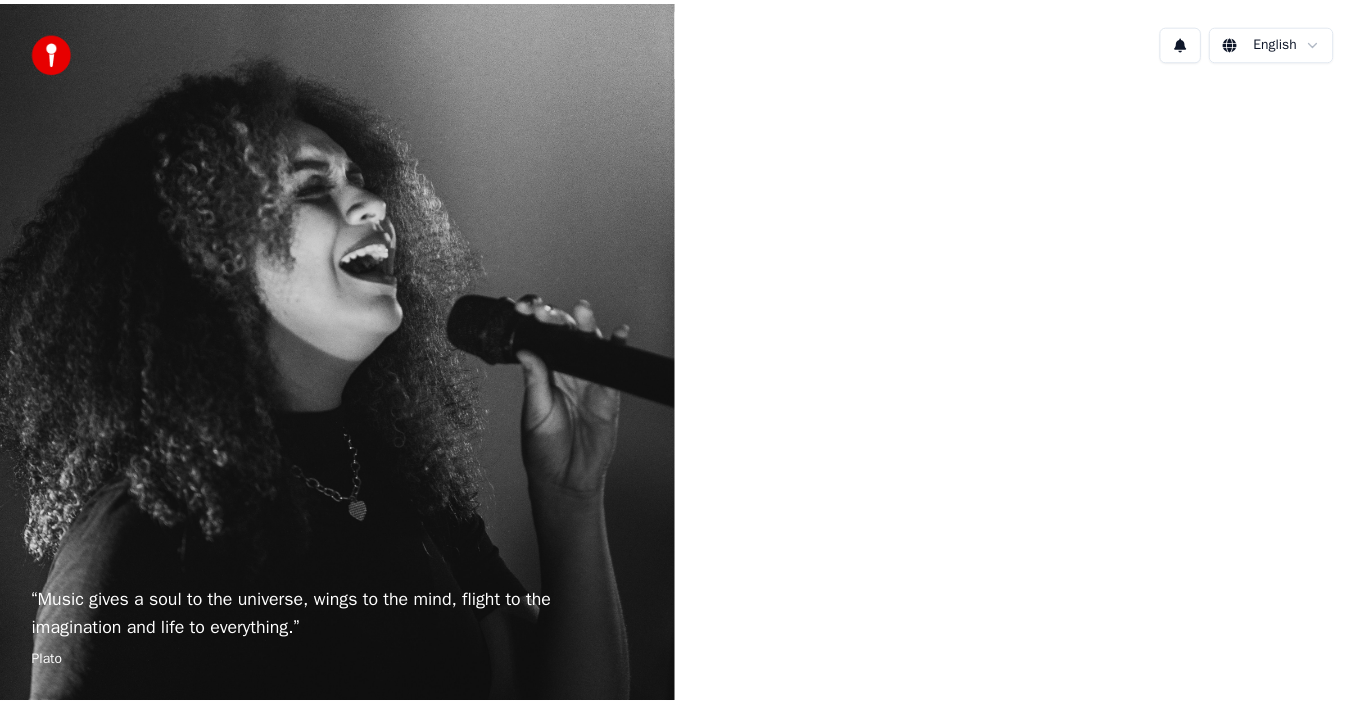 scroll, scrollTop: 0, scrollLeft: 0, axis: both 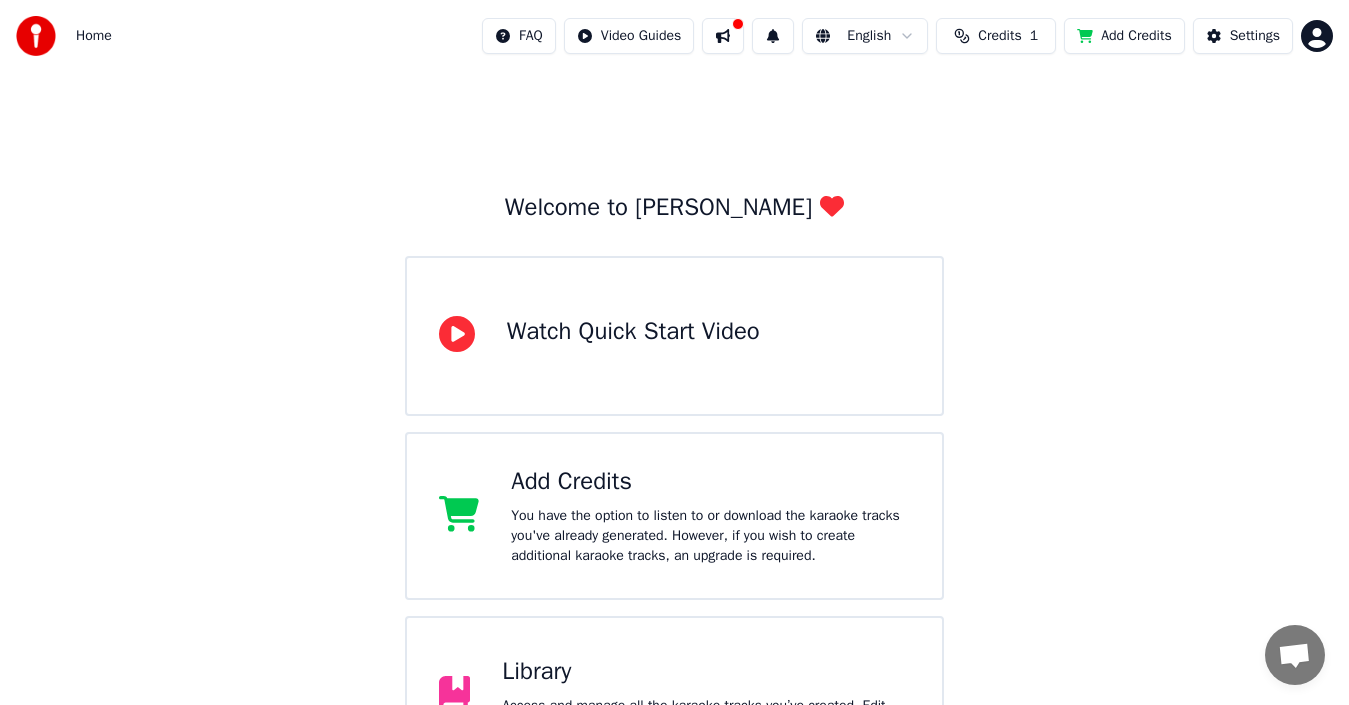 click on "Home FAQ Video Guides English Credits 1 Add Credits Settings Welcome to Youka Watch Quick Start Video Add Credits You have the option to listen to or download the karaoke tracks you've already generated. However, if you wish to create additional karaoke tracks, an upgrade is required. Library Access and manage all the karaoke tracks you’ve created. Edit, organize, and perfect your projects. Create Karaoke Create karaoke from audio or video files (MP3, MP4, and more), or paste a URL to instantly generate a karaoke video with synchronized lyrics." at bounding box center (674, 480) 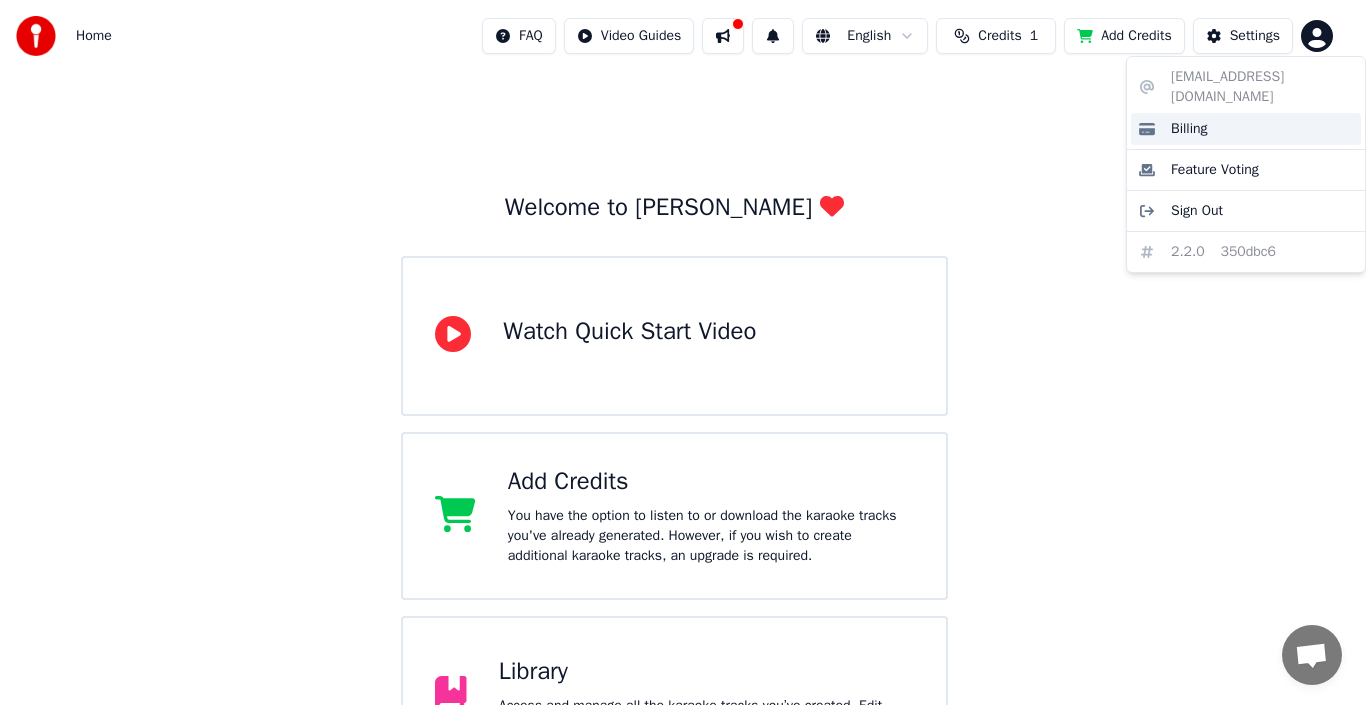 click on "Billing" at bounding box center [1189, 129] 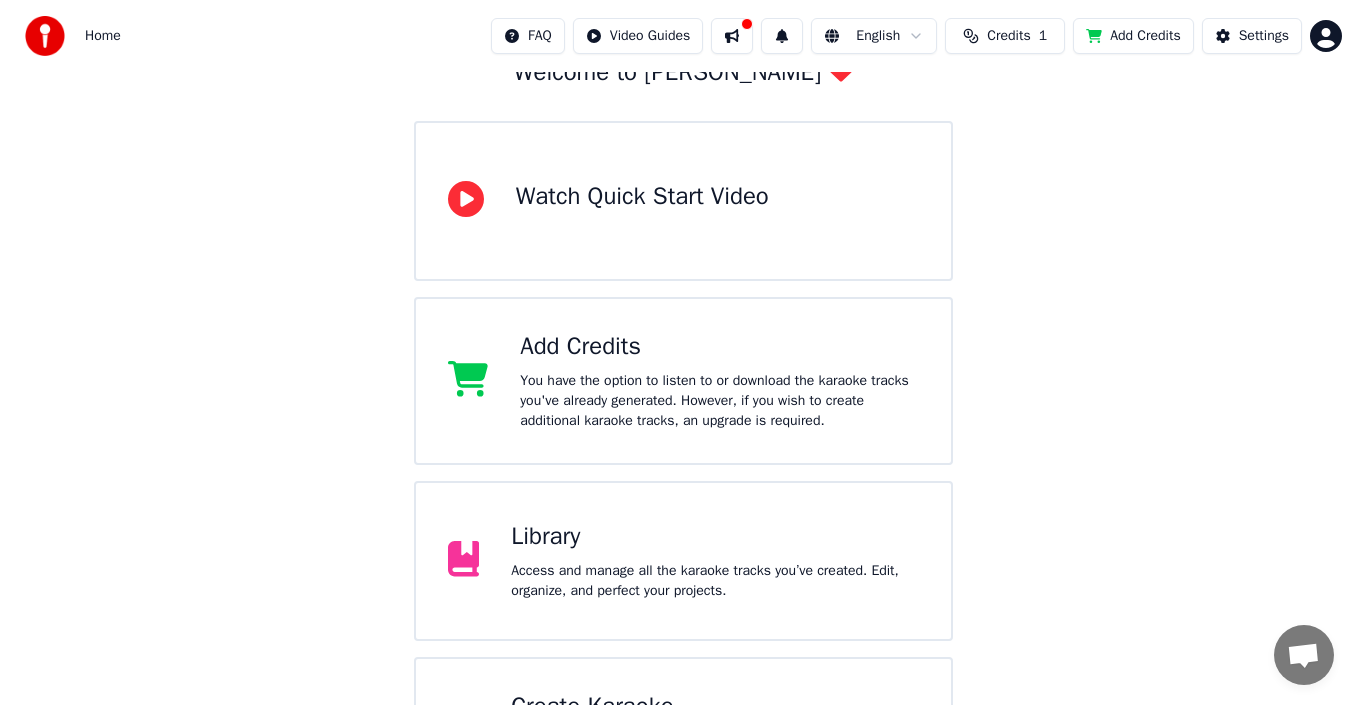 scroll, scrollTop: 255, scrollLeft: 0, axis: vertical 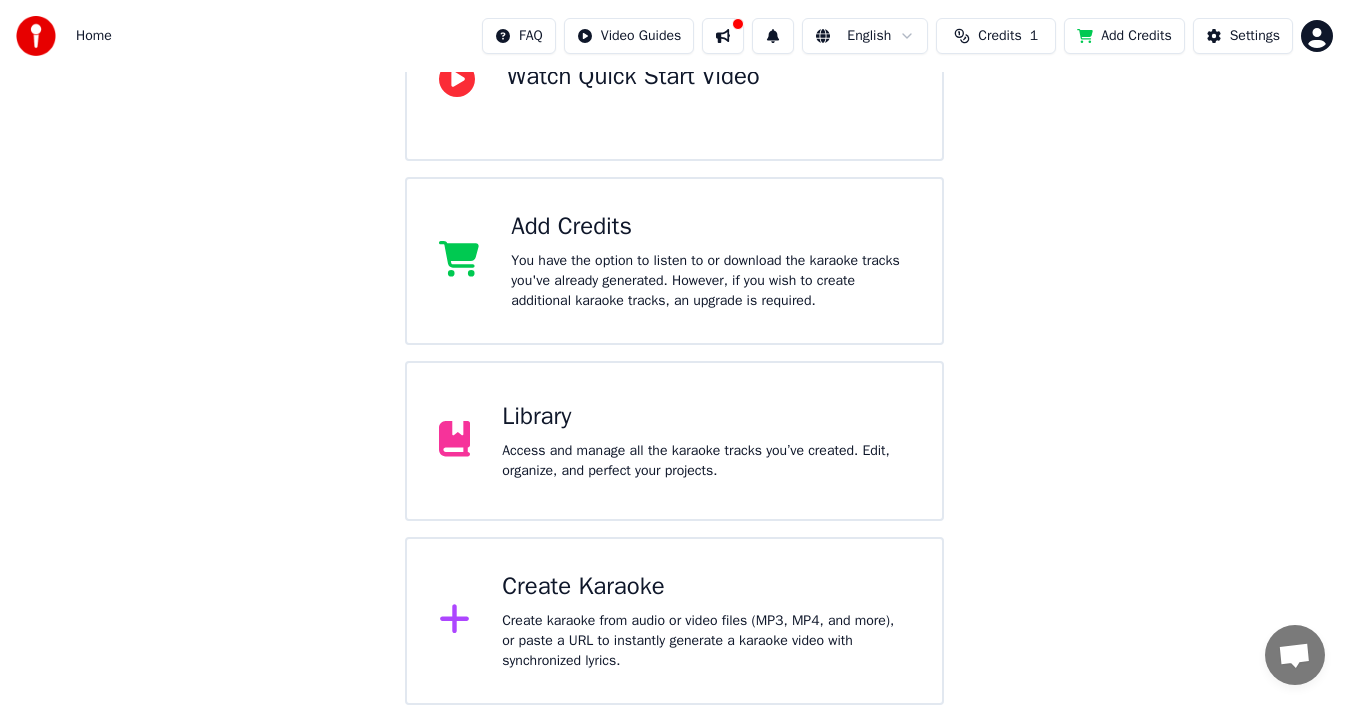 click on "Create Karaoke" at bounding box center (706, 587) 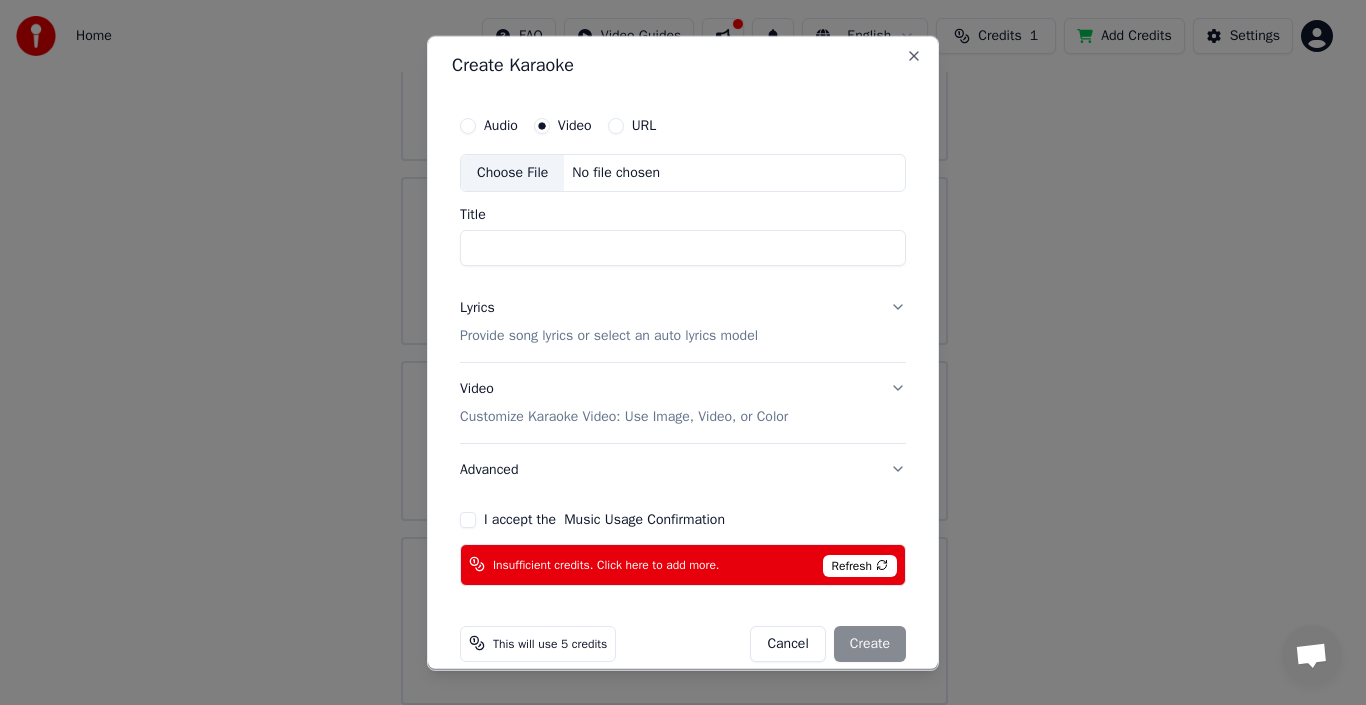scroll, scrollTop: 0, scrollLeft: 0, axis: both 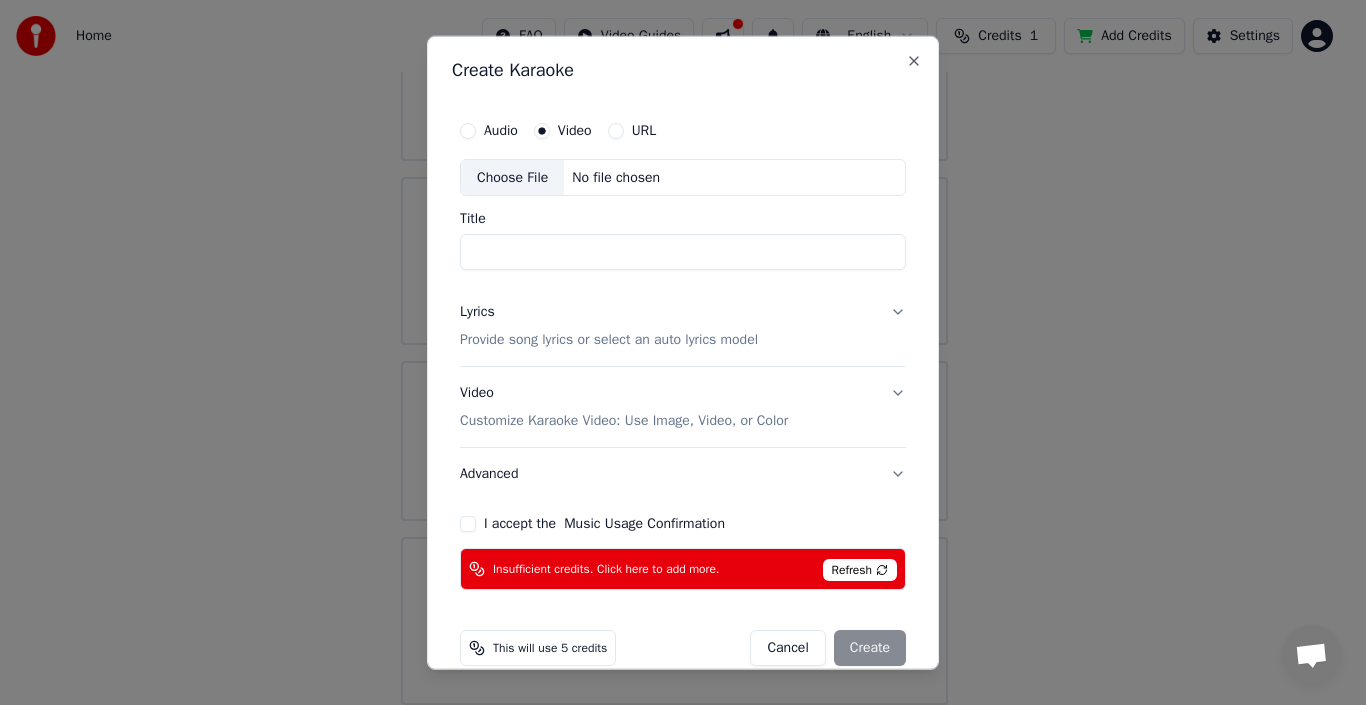 click on "Choose File" at bounding box center (512, 177) 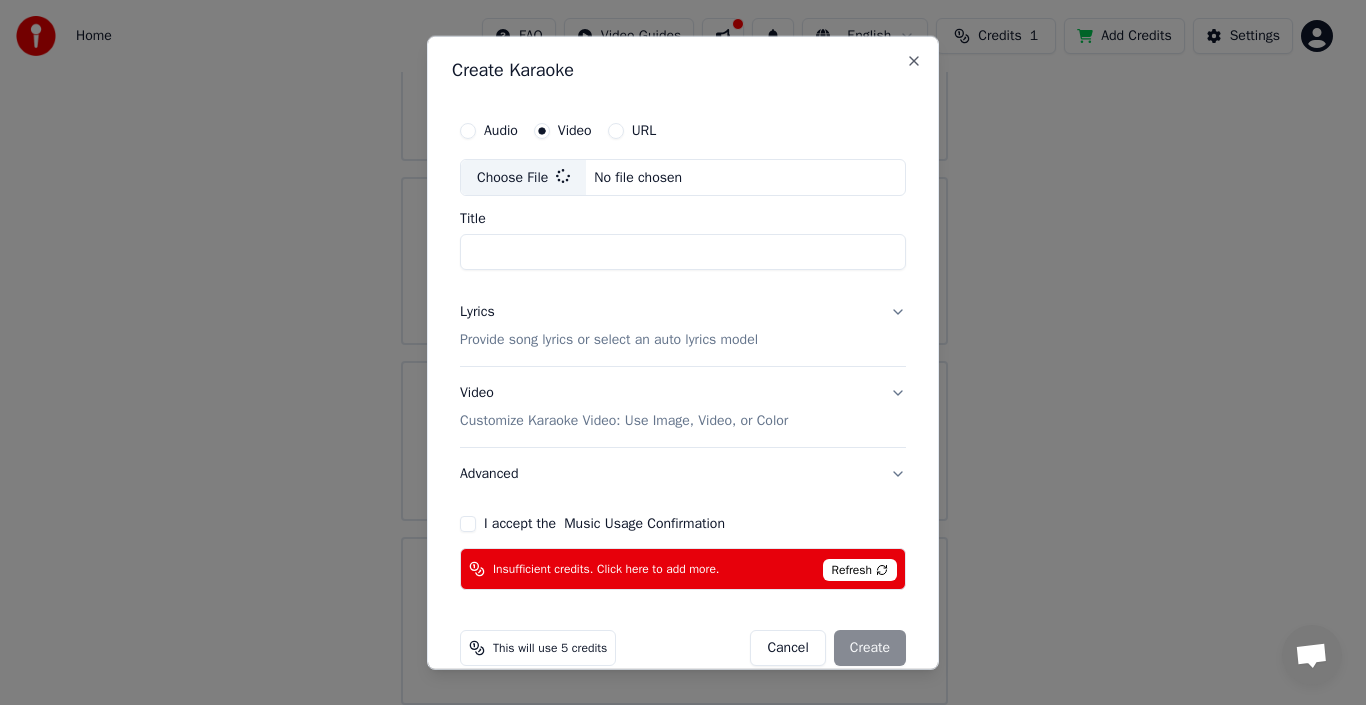 type on "**********" 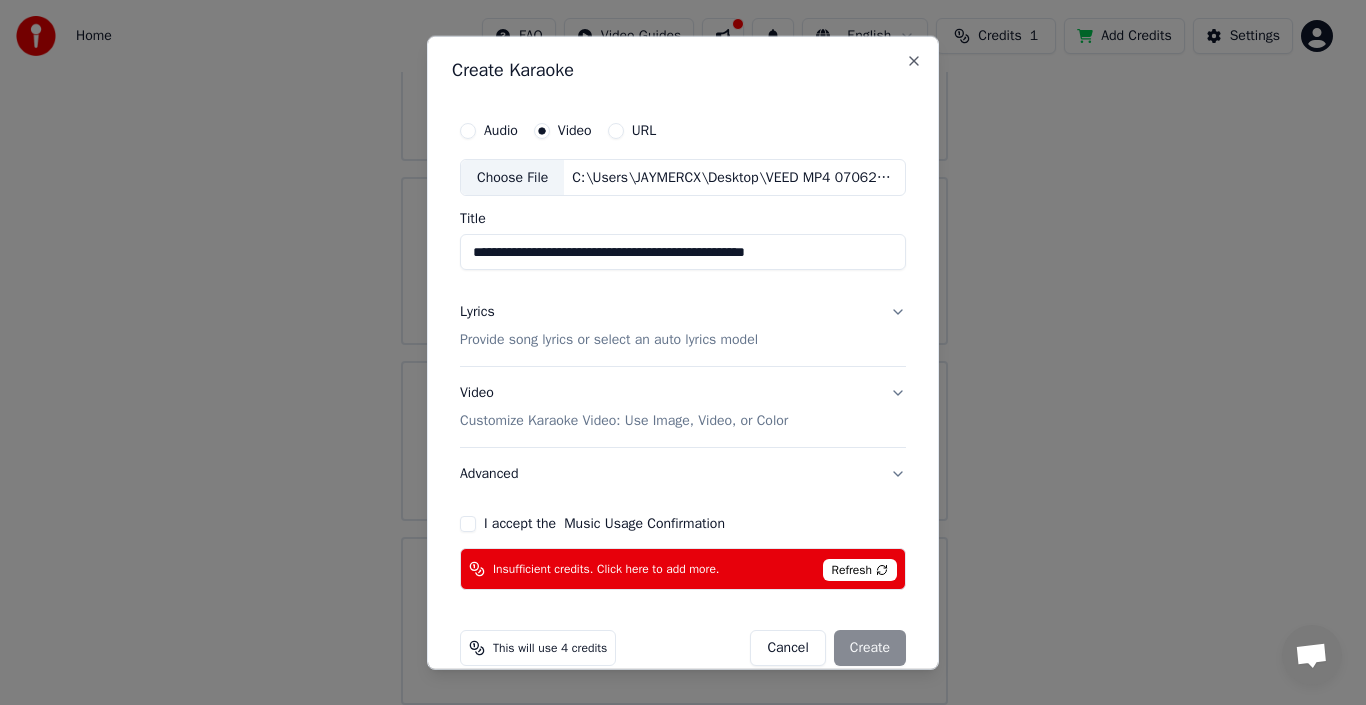 click on "Provide song lyrics or select an auto lyrics model" at bounding box center [609, 340] 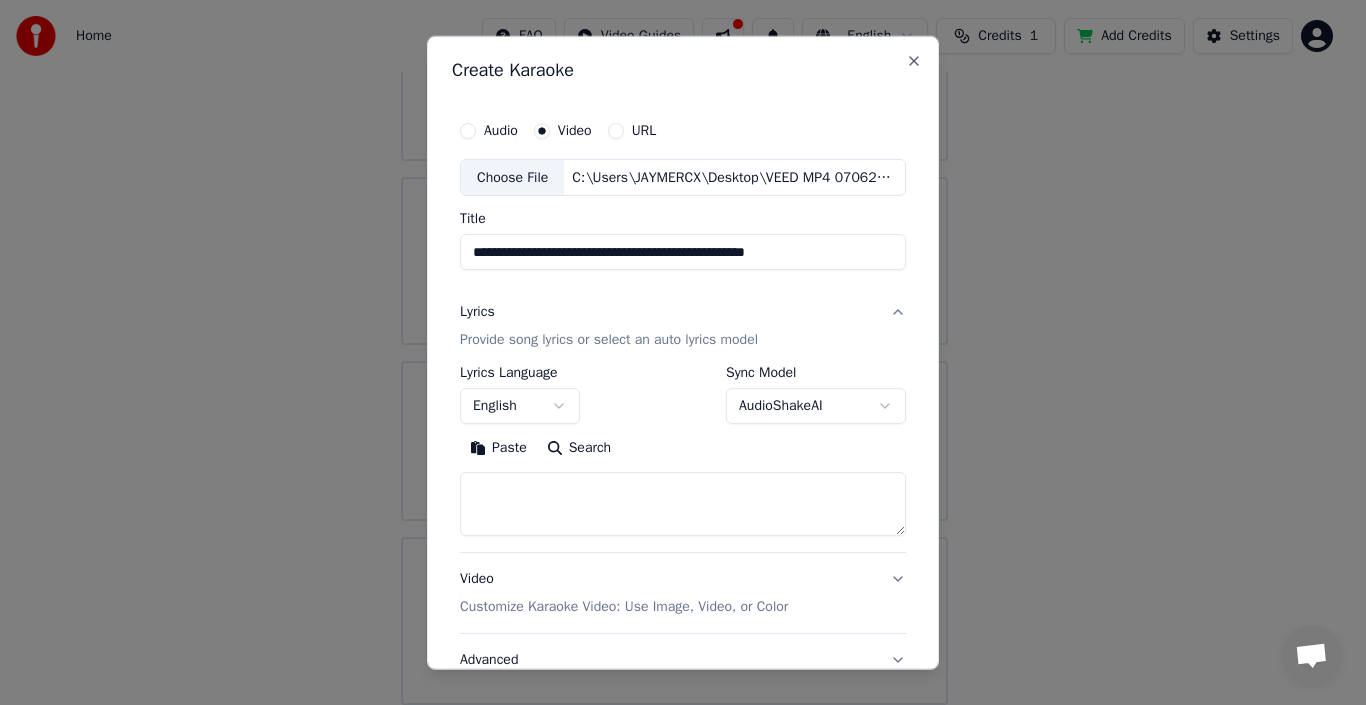 click on "Paste" at bounding box center (498, 448) 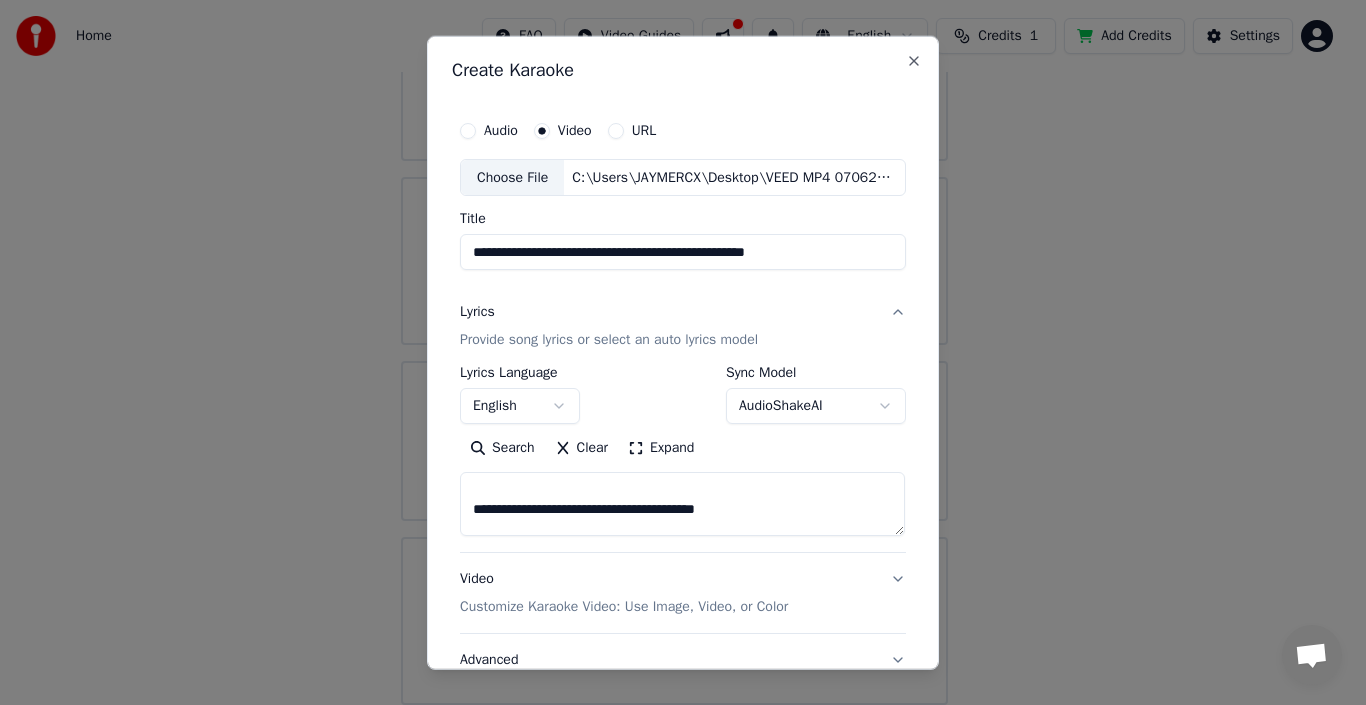 scroll, scrollTop: 1500, scrollLeft: 0, axis: vertical 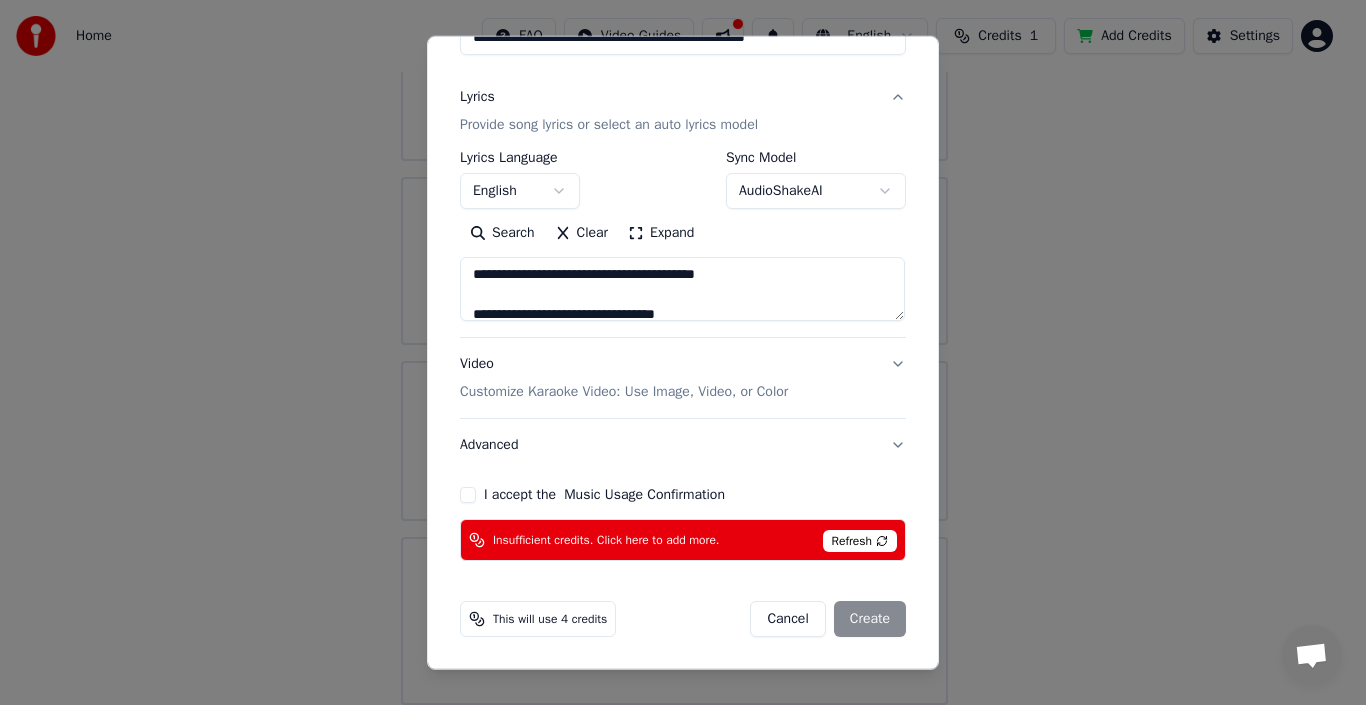 click on "Video Customize Karaoke Video: Use Image, Video, or Color" at bounding box center [683, 378] 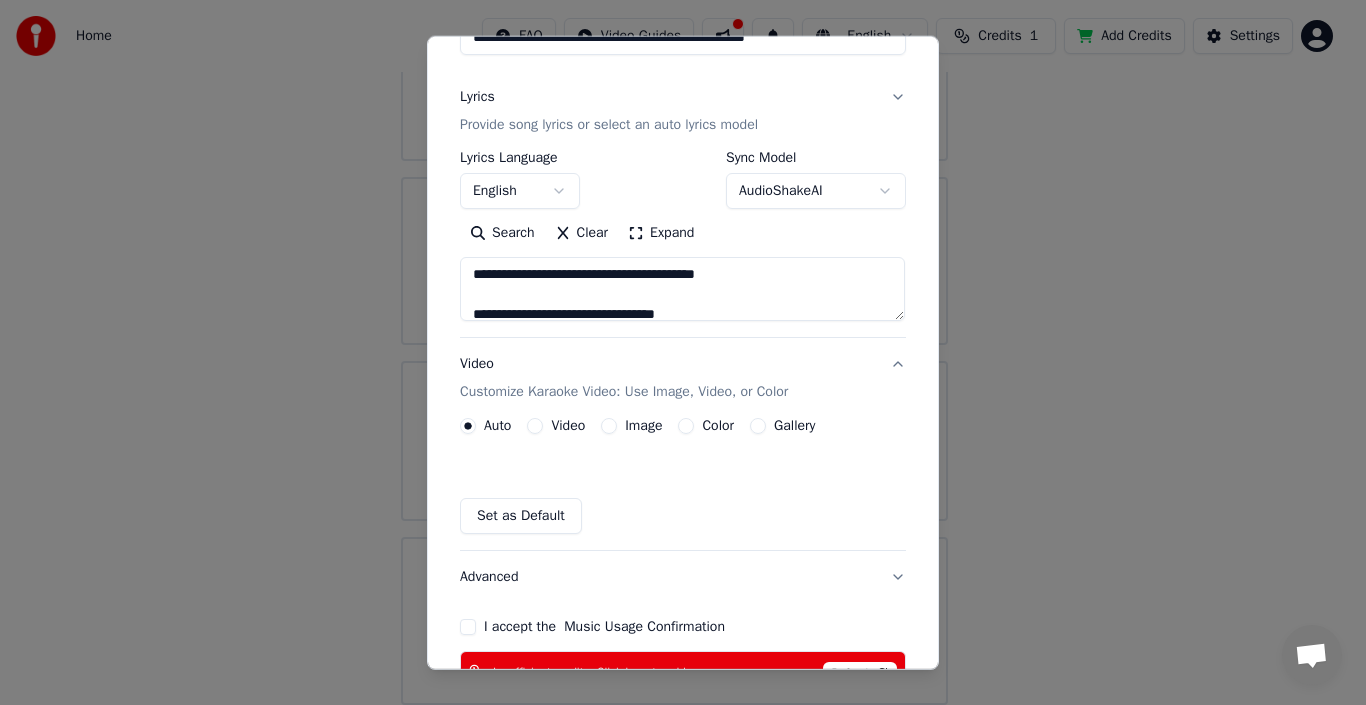 scroll, scrollTop: 161, scrollLeft: 0, axis: vertical 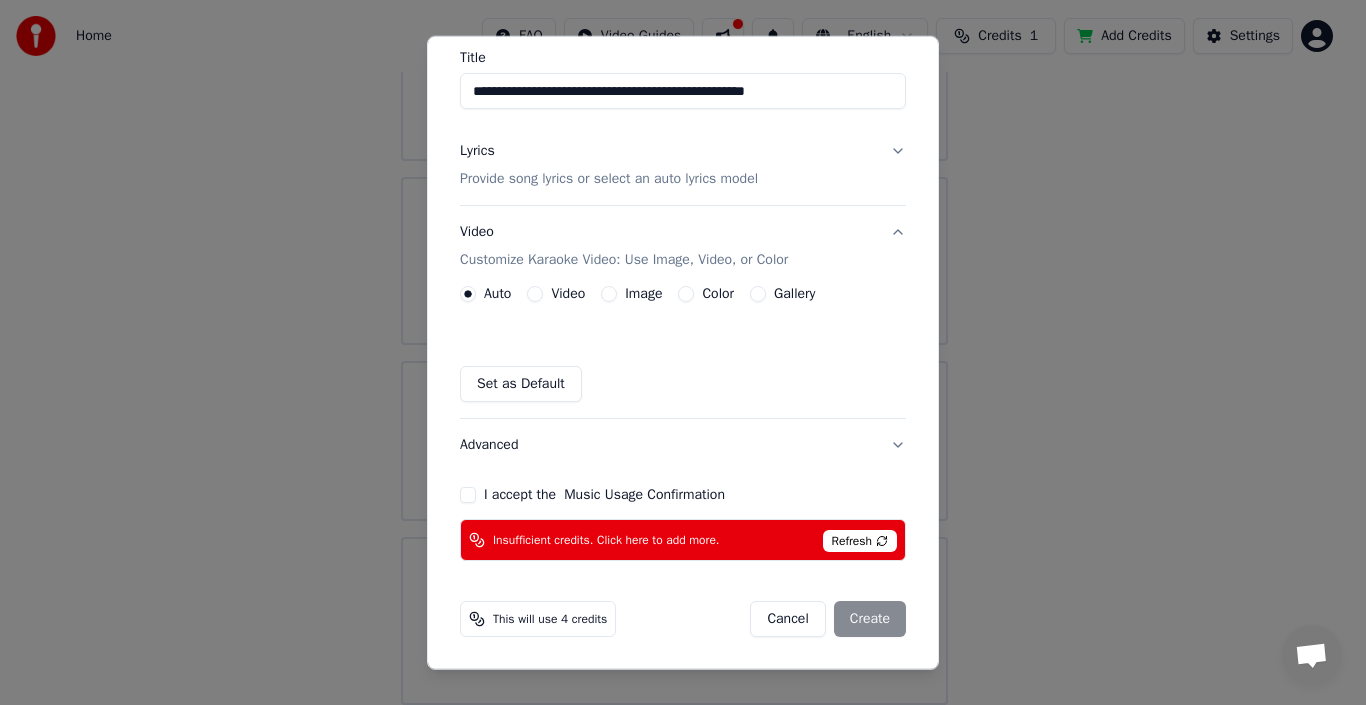 click on "Gallery" at bounding box center [758, 294] 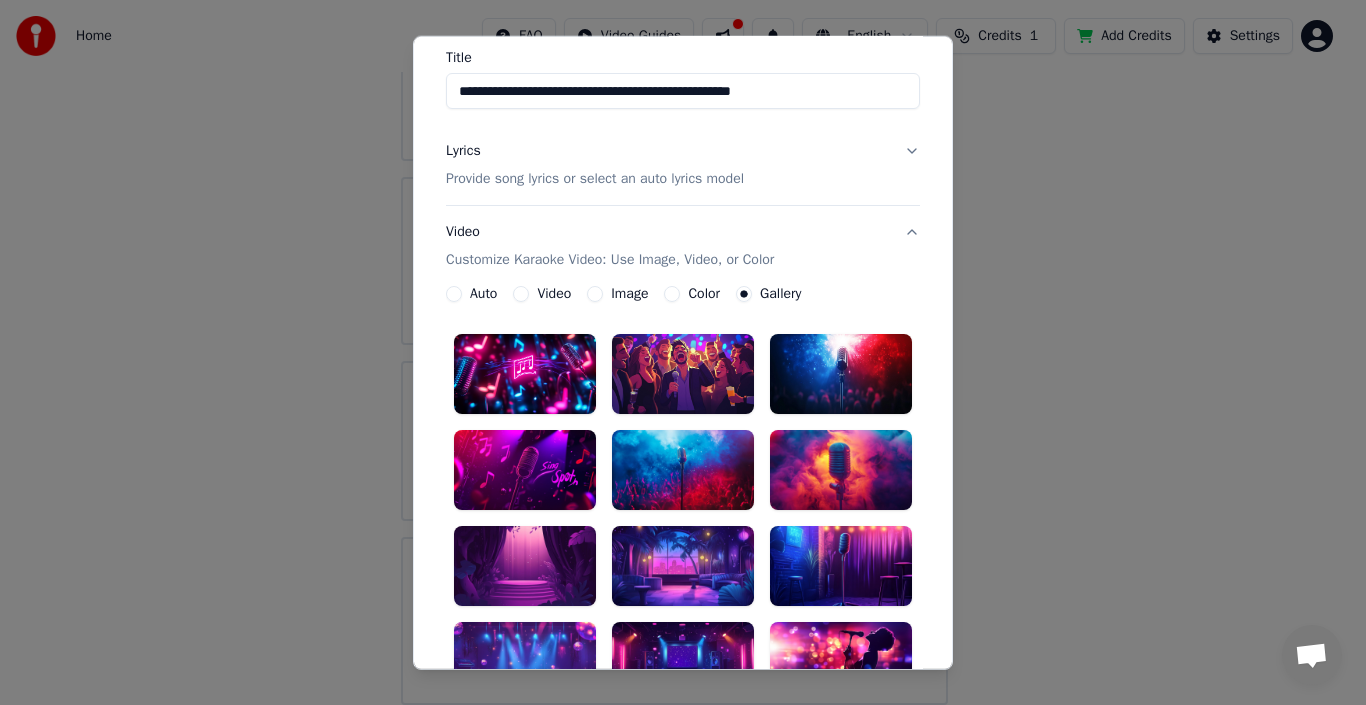 click at bounding box center [683, 374] 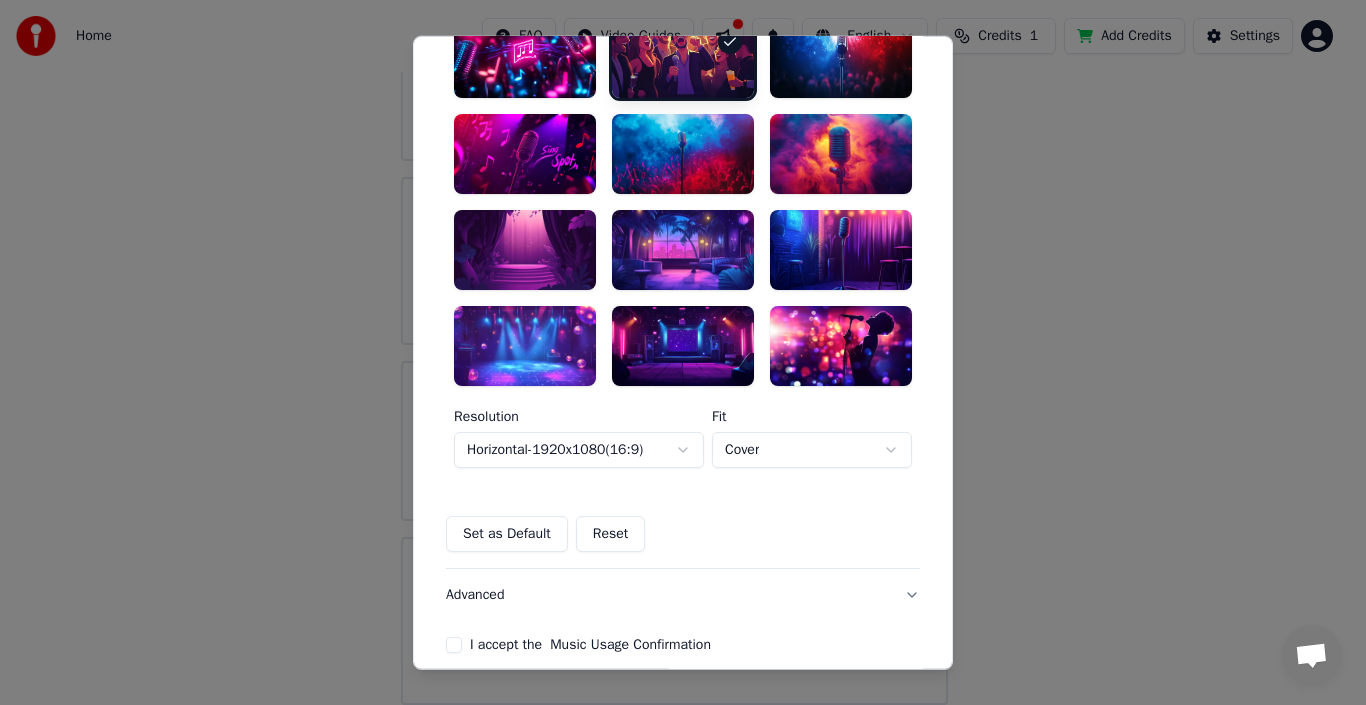 scroll, scrollTop: 626, scrollLeft: 0, axis: vertical 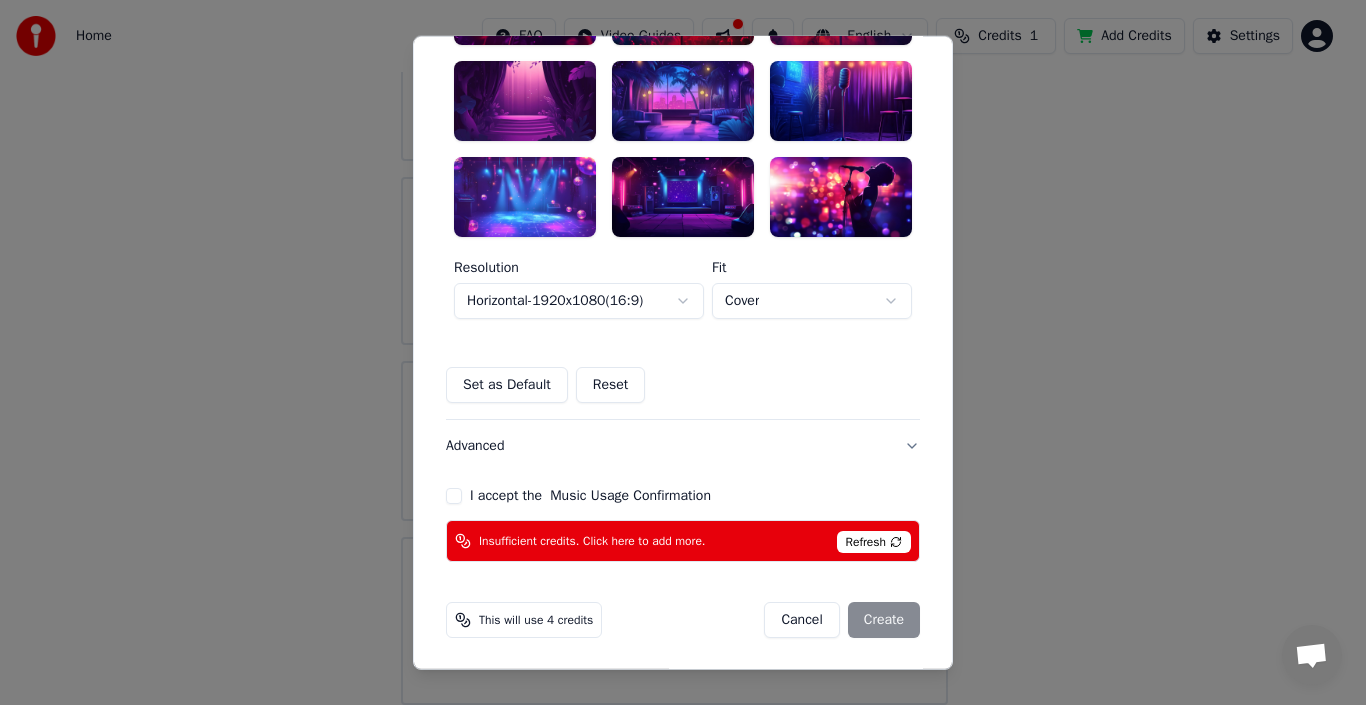 click on "I accept the   Music Usage Confirmation" at bounding box center (454, 496) 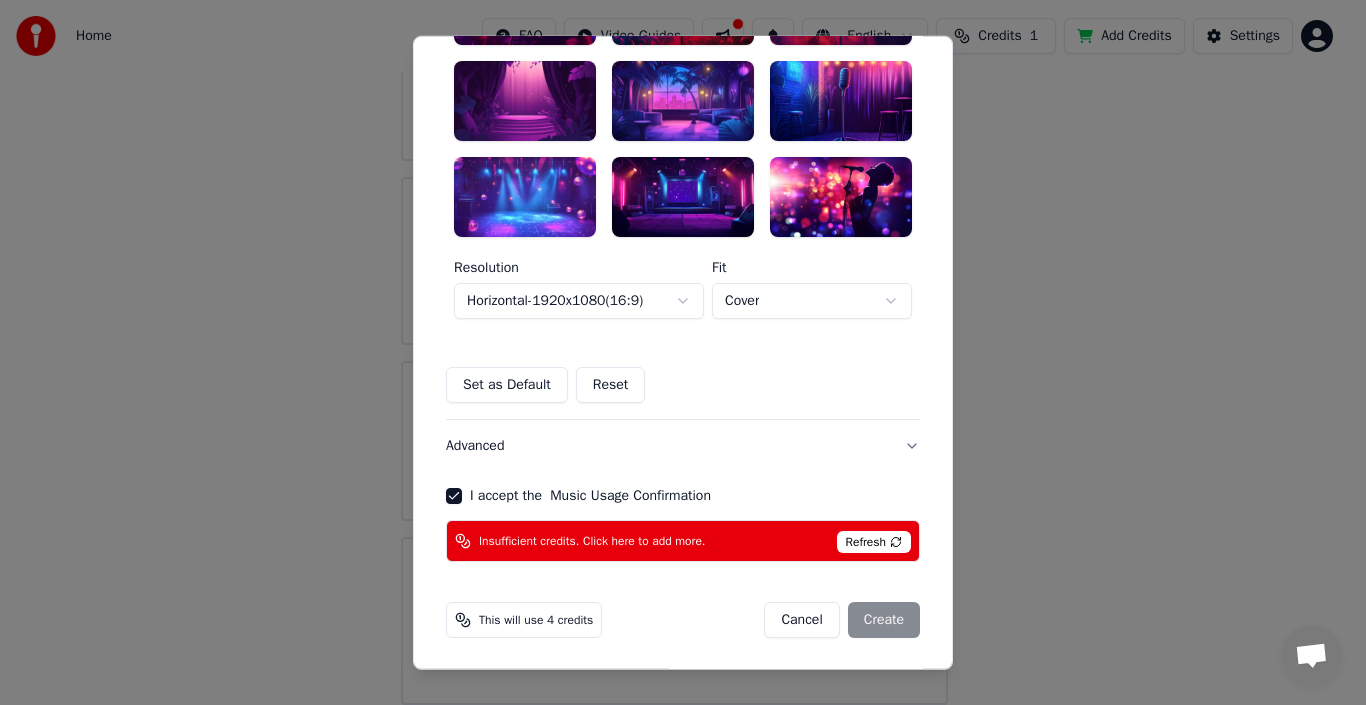 click on "Cancel Create" at bounding box center (842, 620) 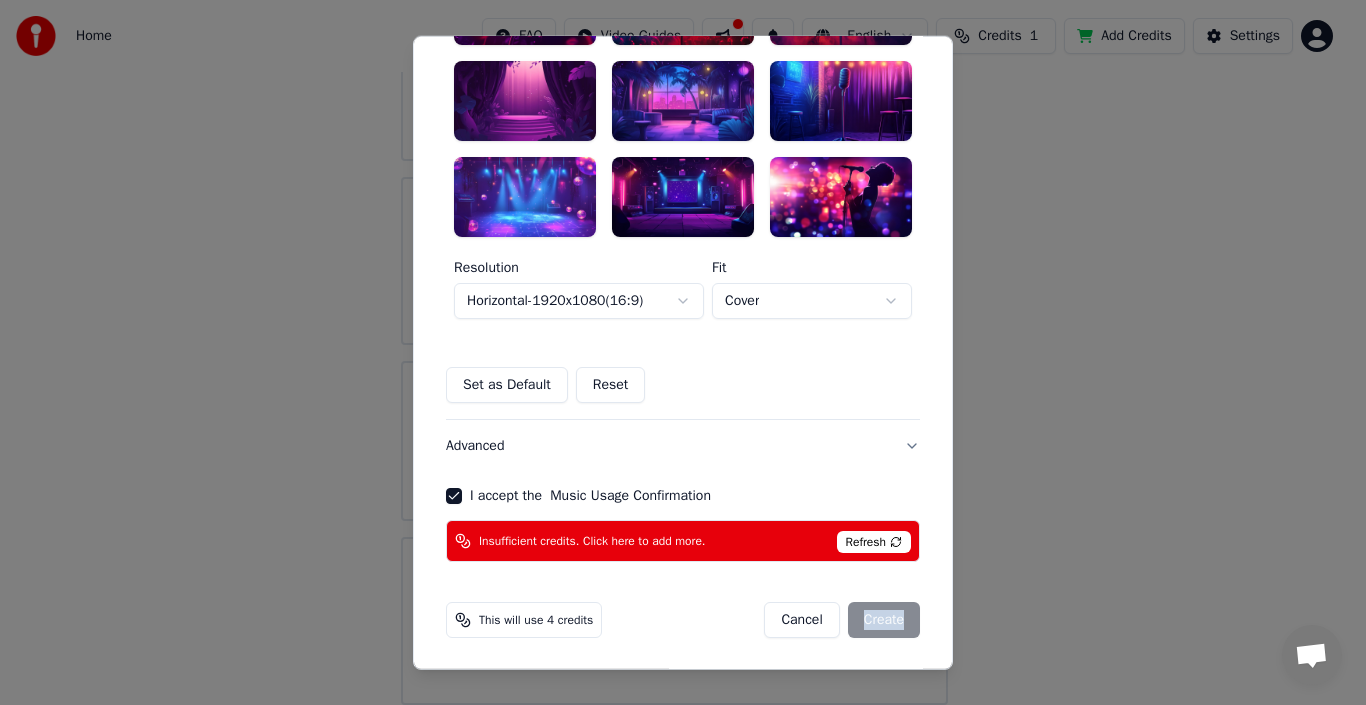 click on "Cancel Create" at bounding box center (842, 620) 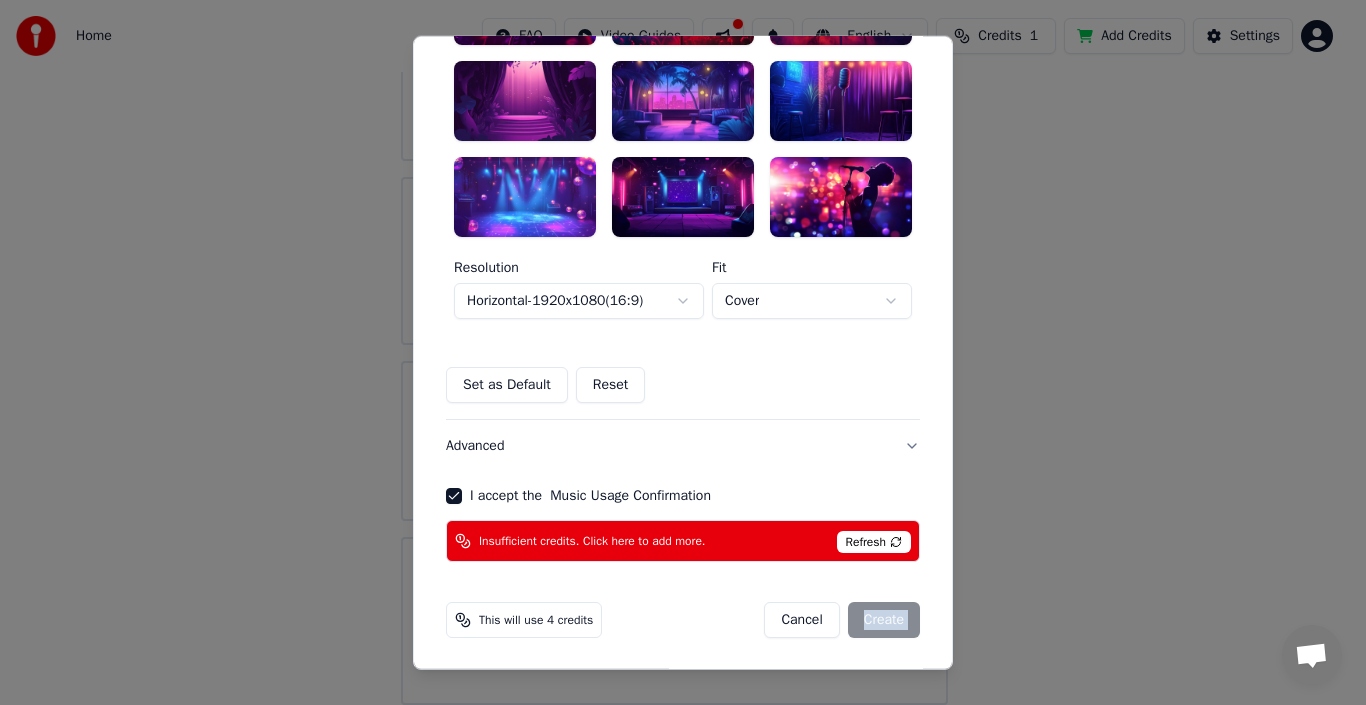 click on "Cancel Create" at bounding box center (842, 620) 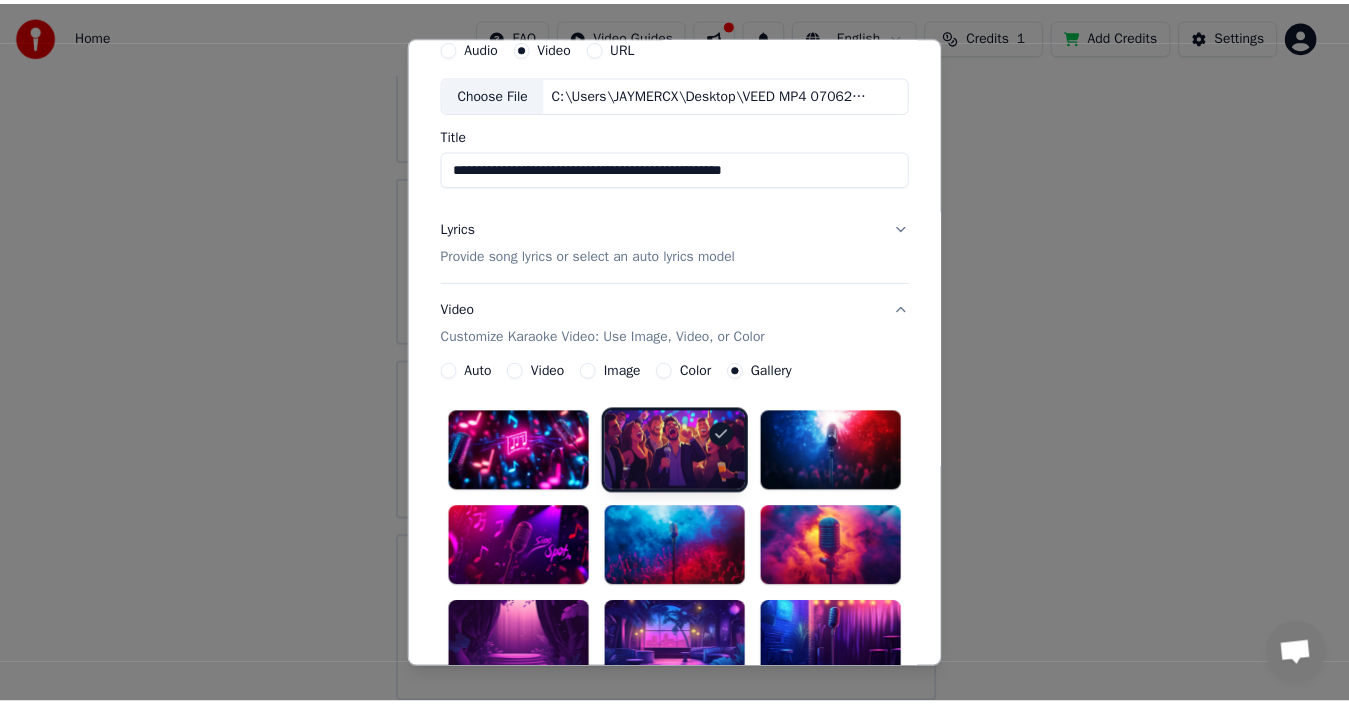 scroll, scrollTop: 0, scrollLeft: 0, axis: both 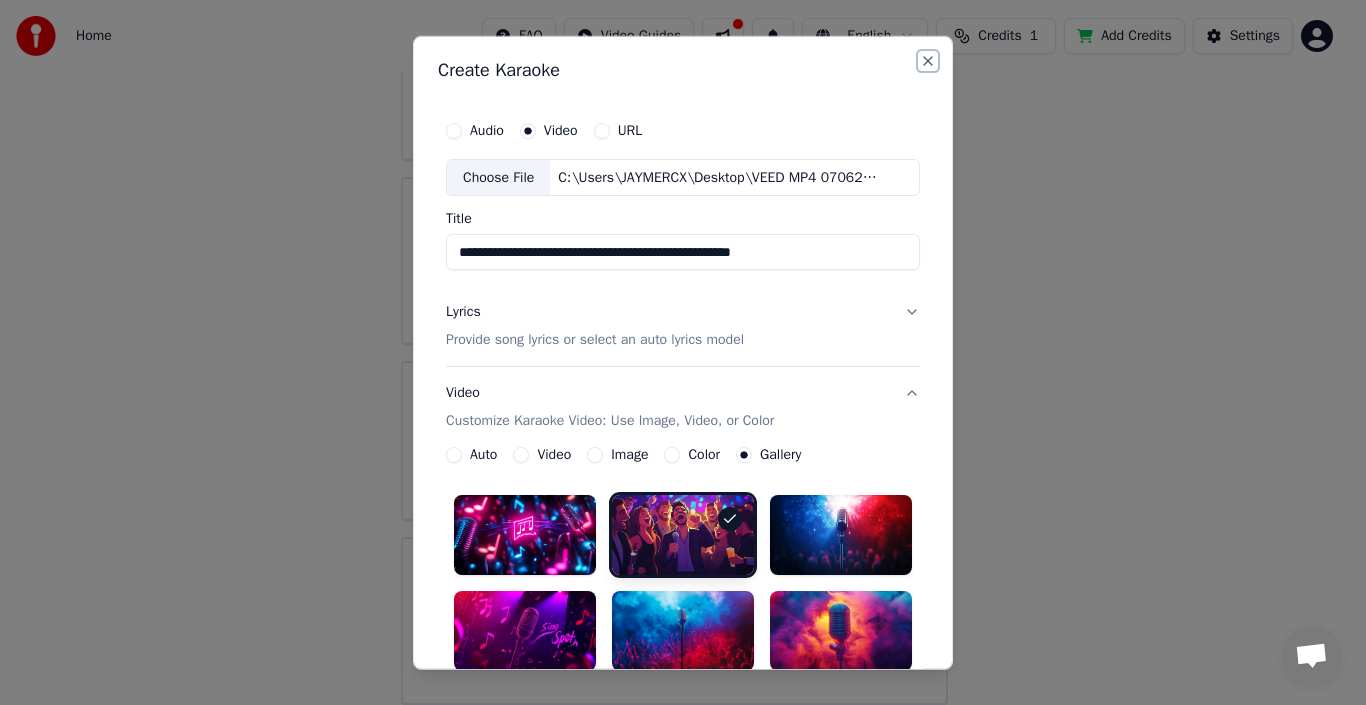 click on "Close" at bounding box center [928, 60] 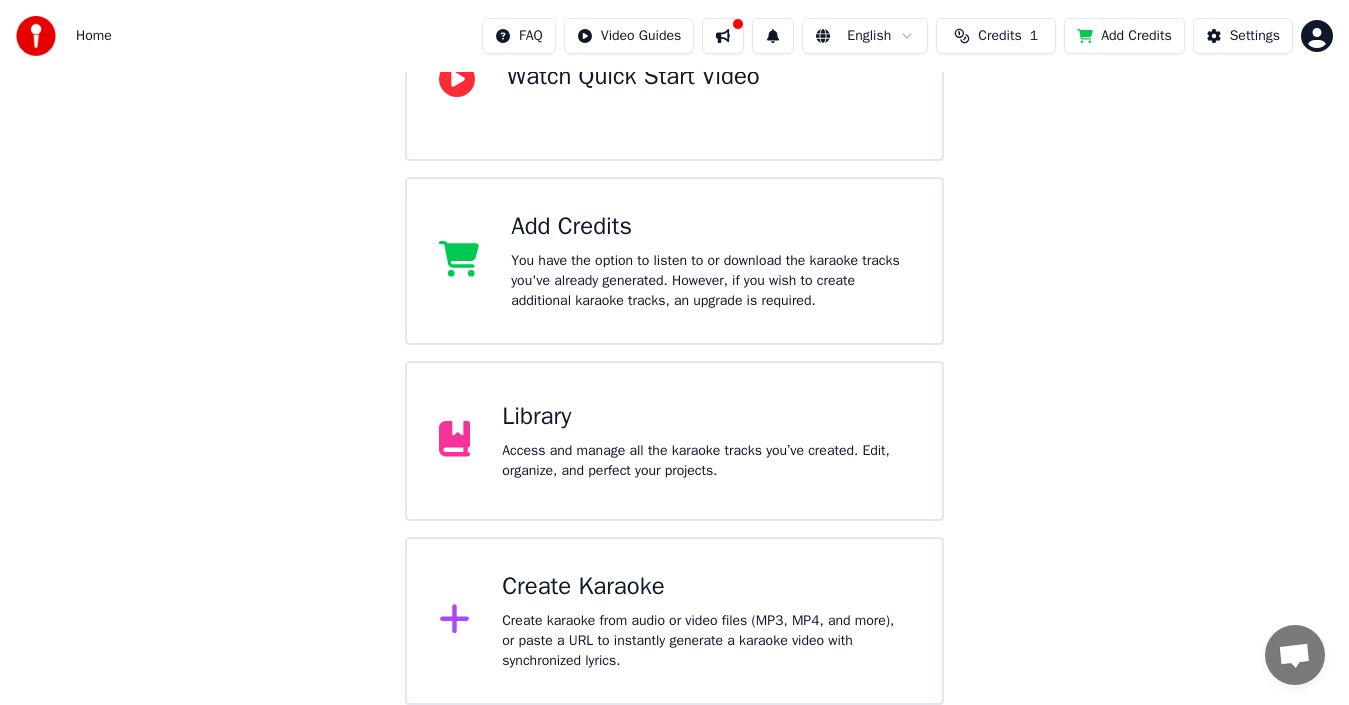 click on "Add Credits" at bounding box center [1124, 36] 